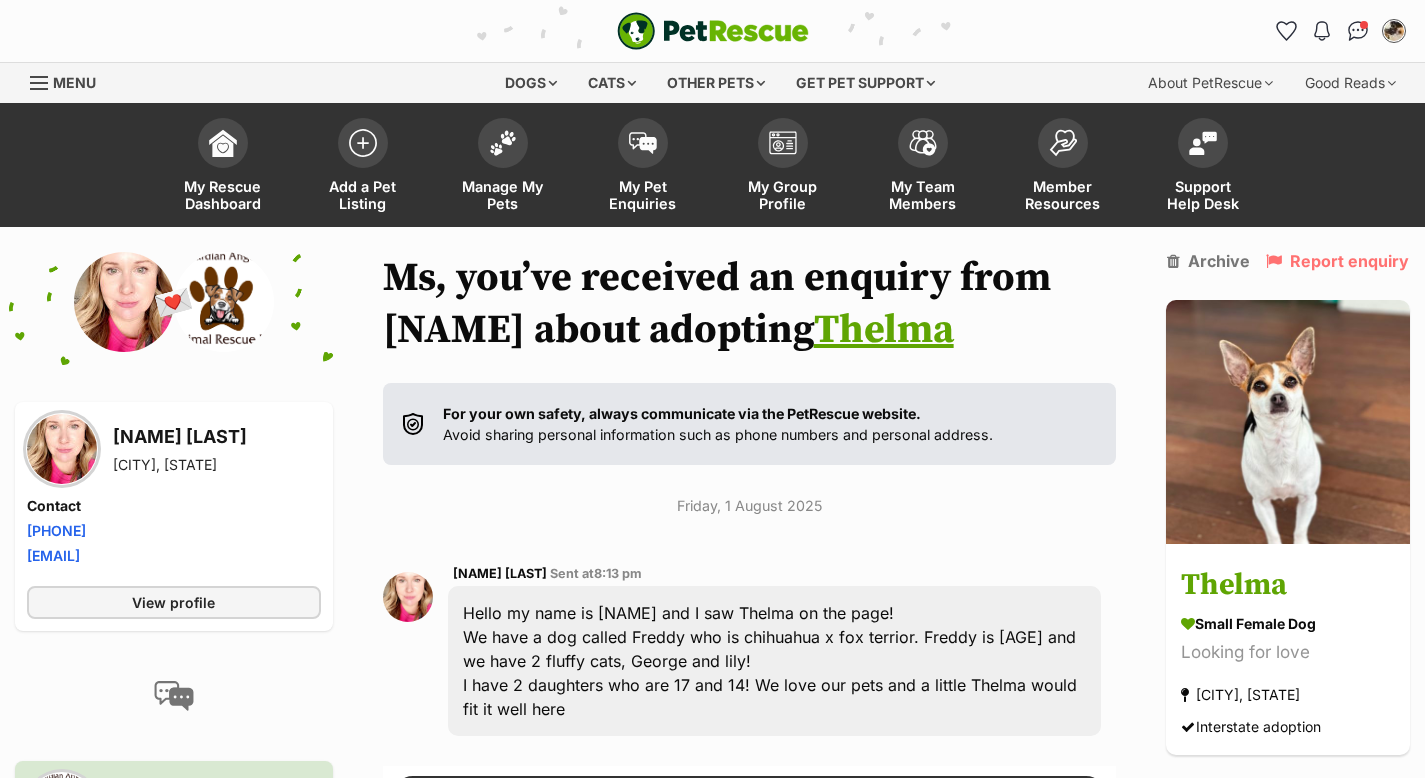 scroll, scrollTop: 251, scrollLeft: 0, axis: vertical 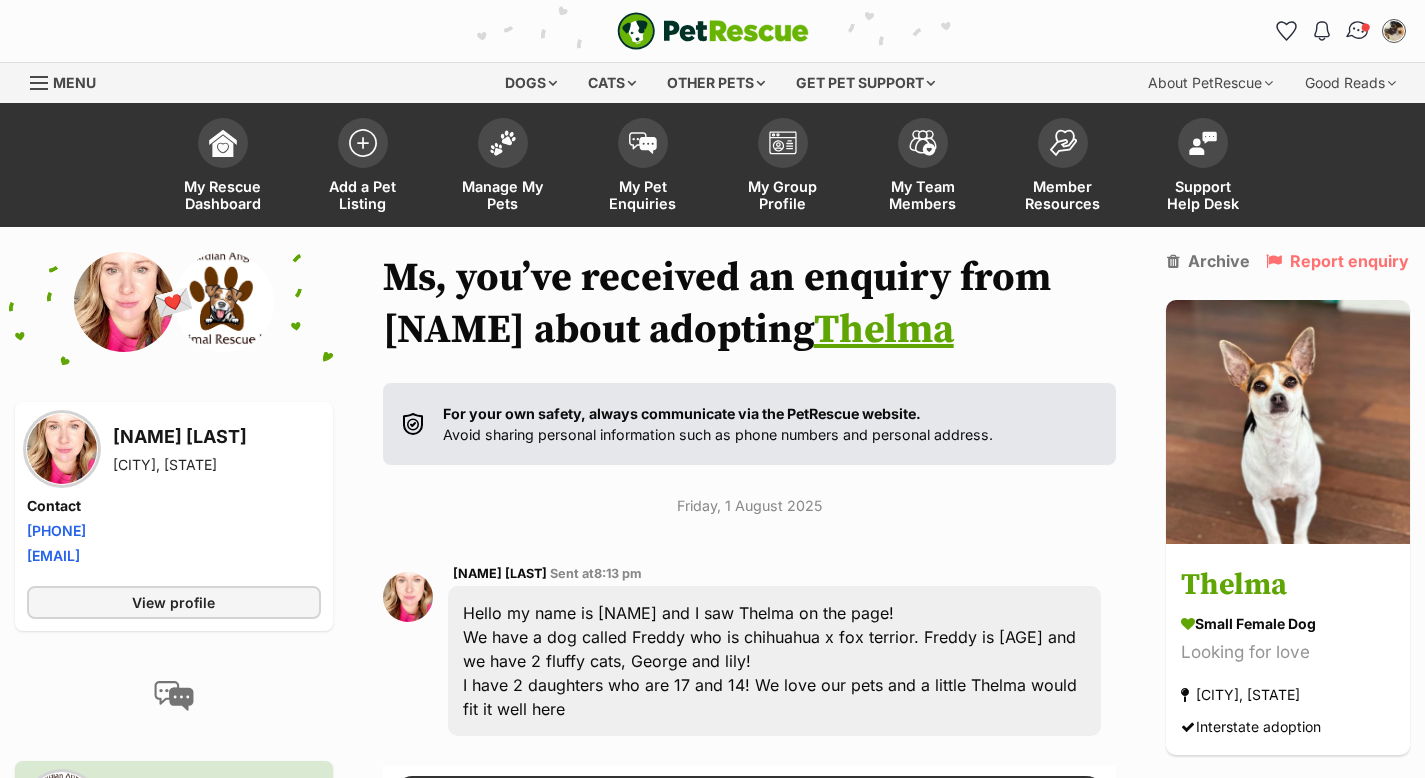 click at bounding box center (1358, 31) 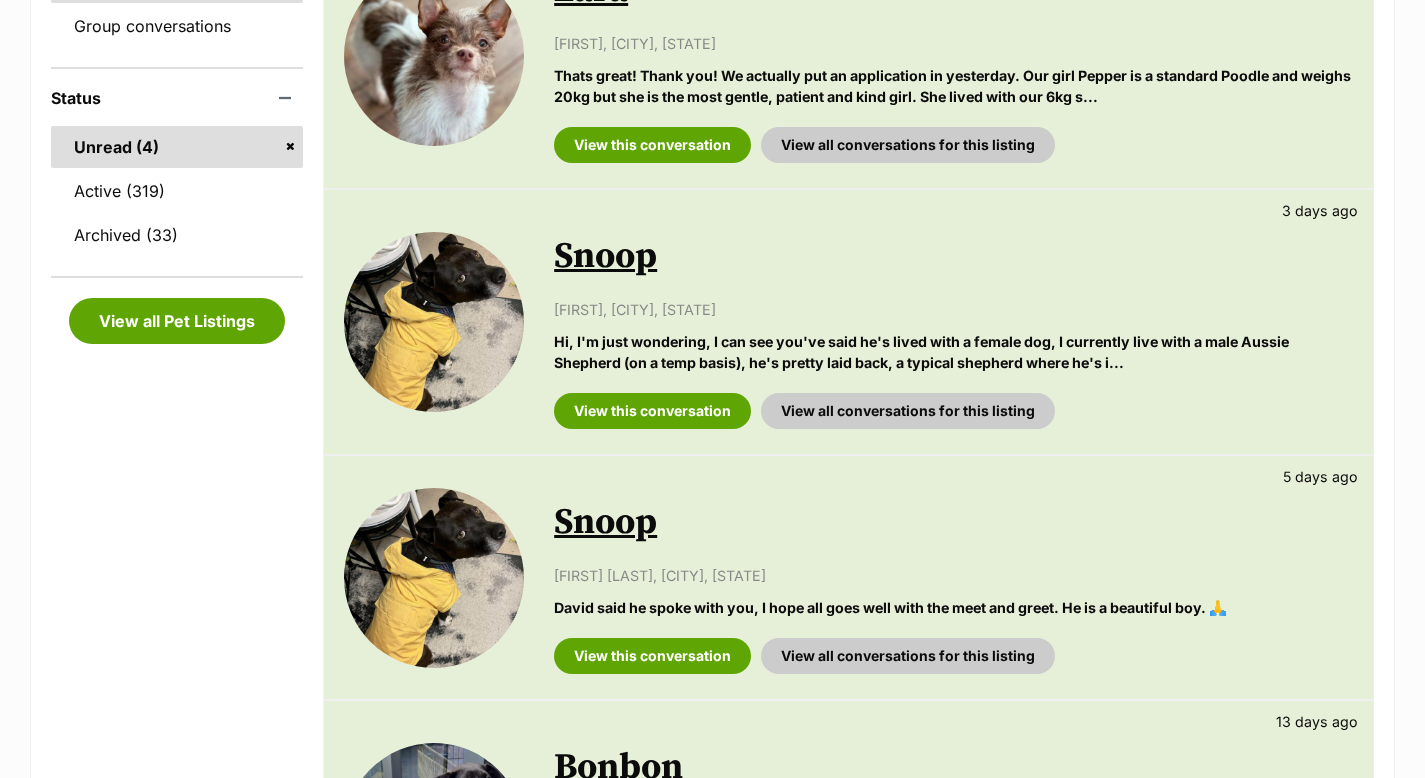 scroll, scrollTop: 668, scrollLeft: 0, axis: vertical 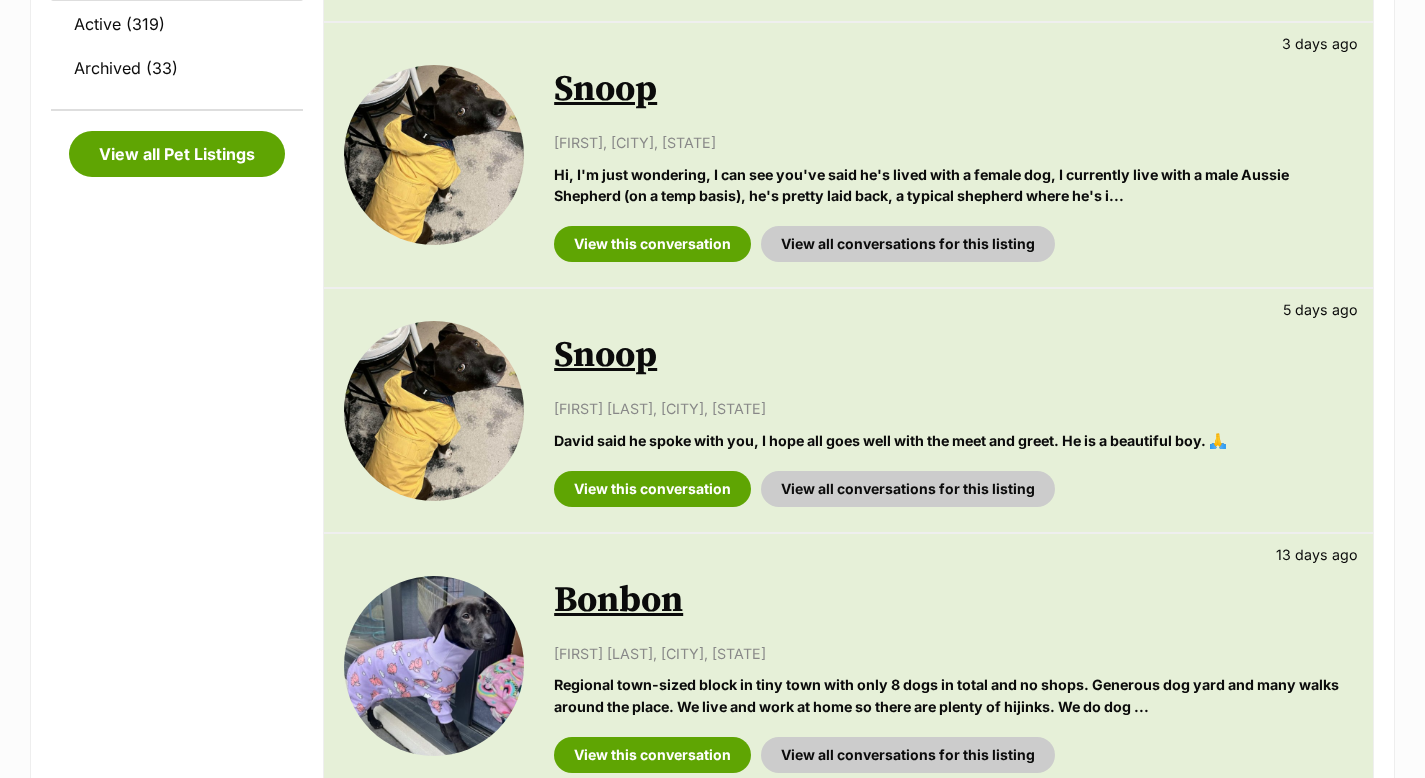 click on "Skip to main content
Log in to favourite this pet
Log in
Or sign up
Search PetRescue
Search for a pet, rescue group or article
Please select PetRescue ID
Pet name
Group
Article
Go
E.g. enter a pet's id into the search.
E.g. enter a pet's name into the search.
E.g. enter a rescue groups's name.
E.g. enter in a keyword to find an article.
Log in to set up alerts
Log in
Or sign up
Close Sidebar
Welcome, Ms Patricia Osborn!
Log out
Find pets to foster or adopt
Browse for dogs and puppies
Browse for cats and kittens
Browse for other pets
Search the website
Pets needing foster care
All pets
Keyword search
Rescue directory
My account
Favourites
Alerts
Pet alert matches
Account settings
Account details
Change password" at bounding box center [712, 674] 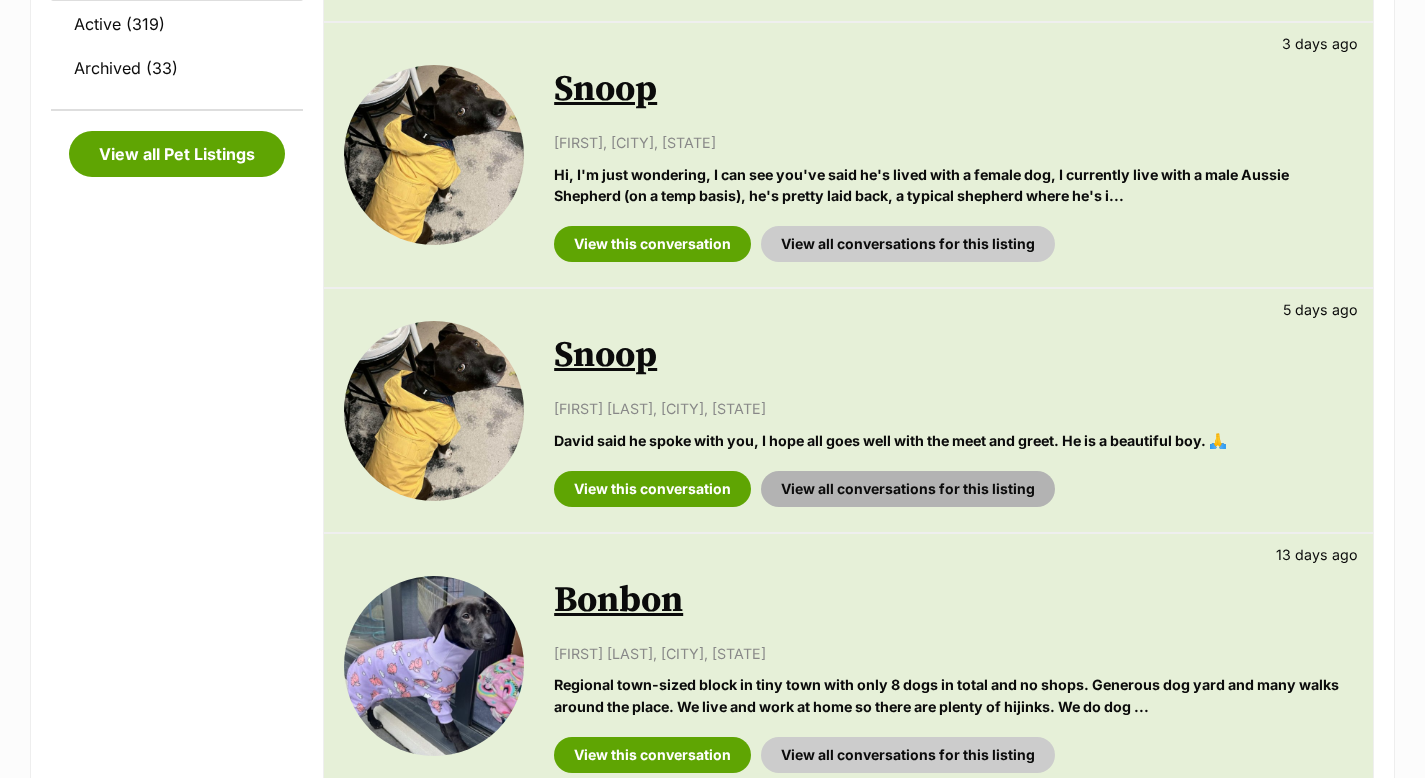 click on "View all conversations for this listing" at bounding box center [908, 489] 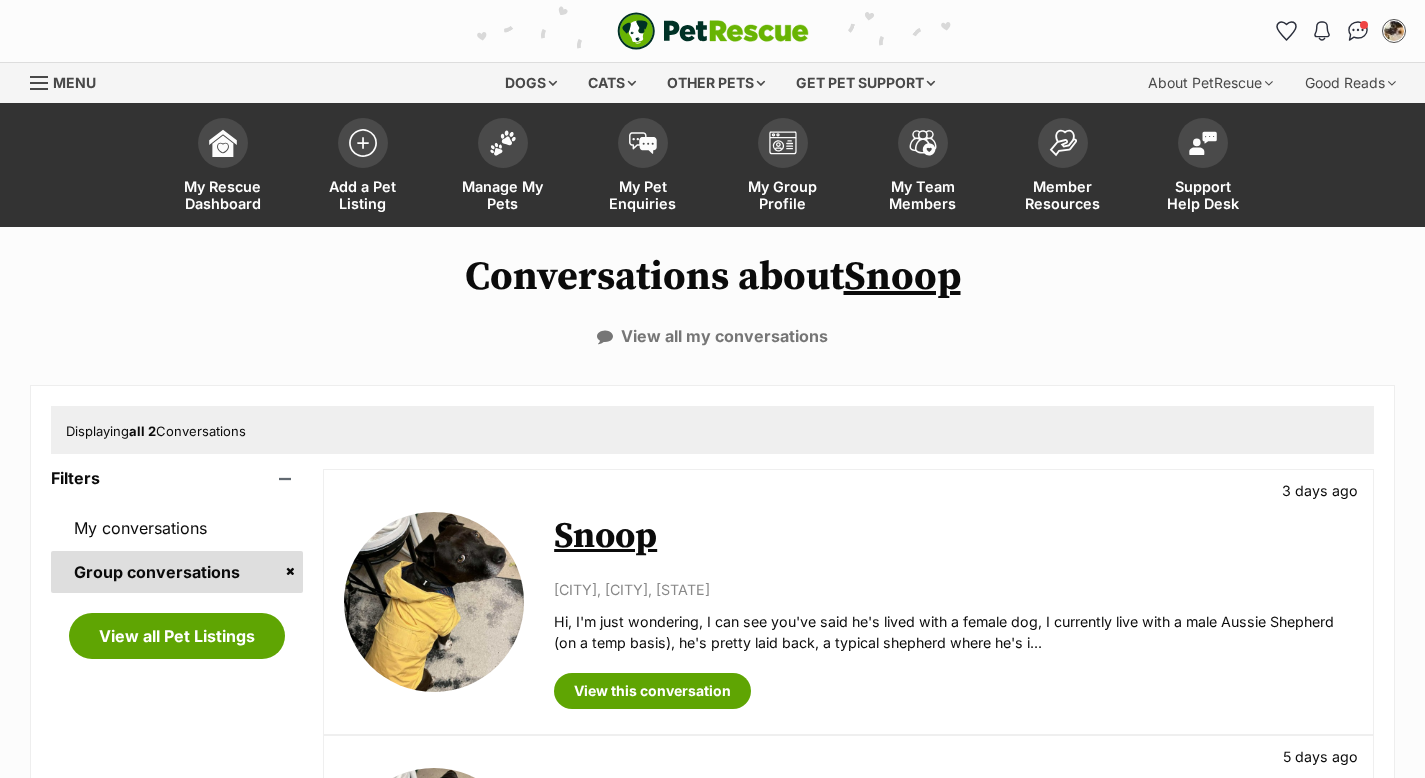 scroll, scrollTop: 268, scrollLeft: 0, axis: vertical 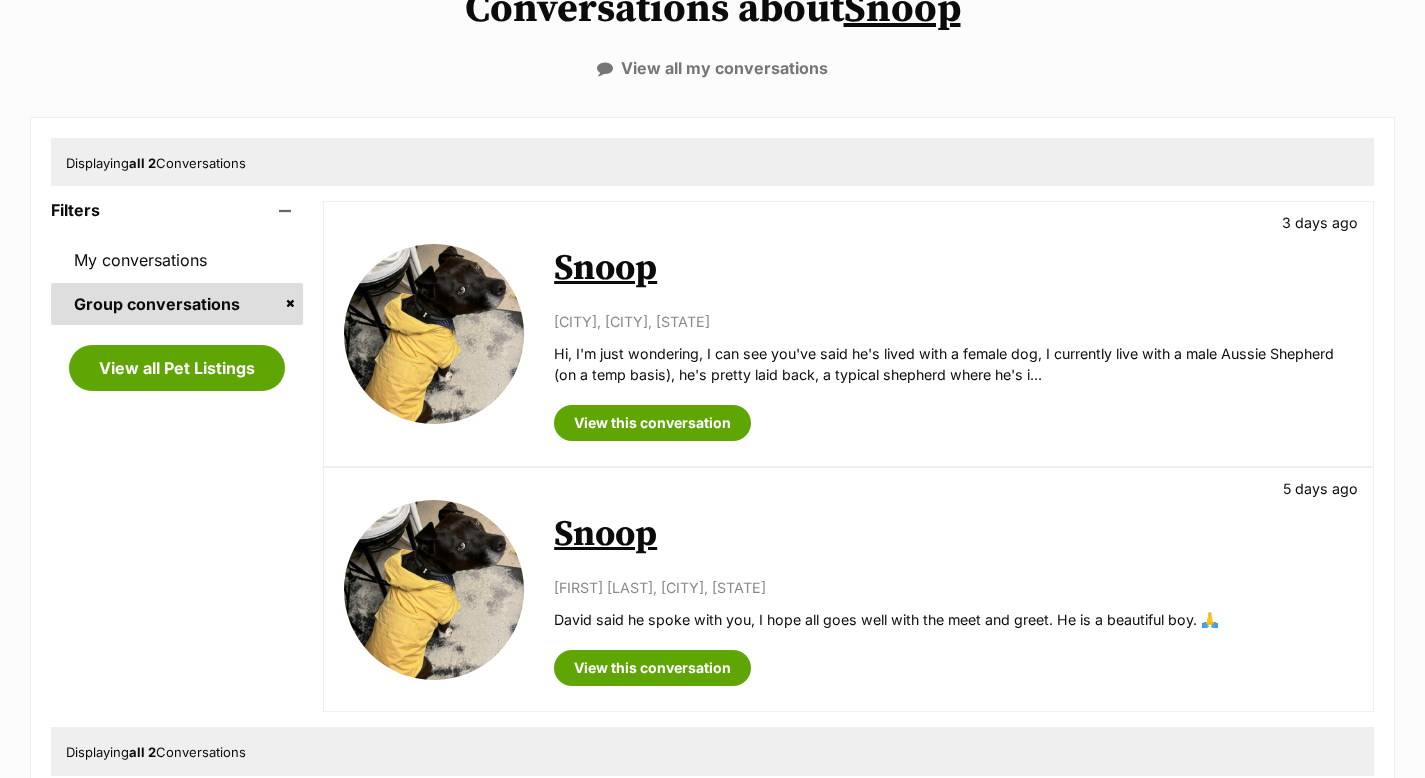 click on "Hi,
I'm just wondering, I can see you've said he's lived with a female dog, I currently live with a male Aussie Shepherd (on a temp basis), he's pretty laid back, a typical shepherd where he's i..." at bounding box center (953, 364) 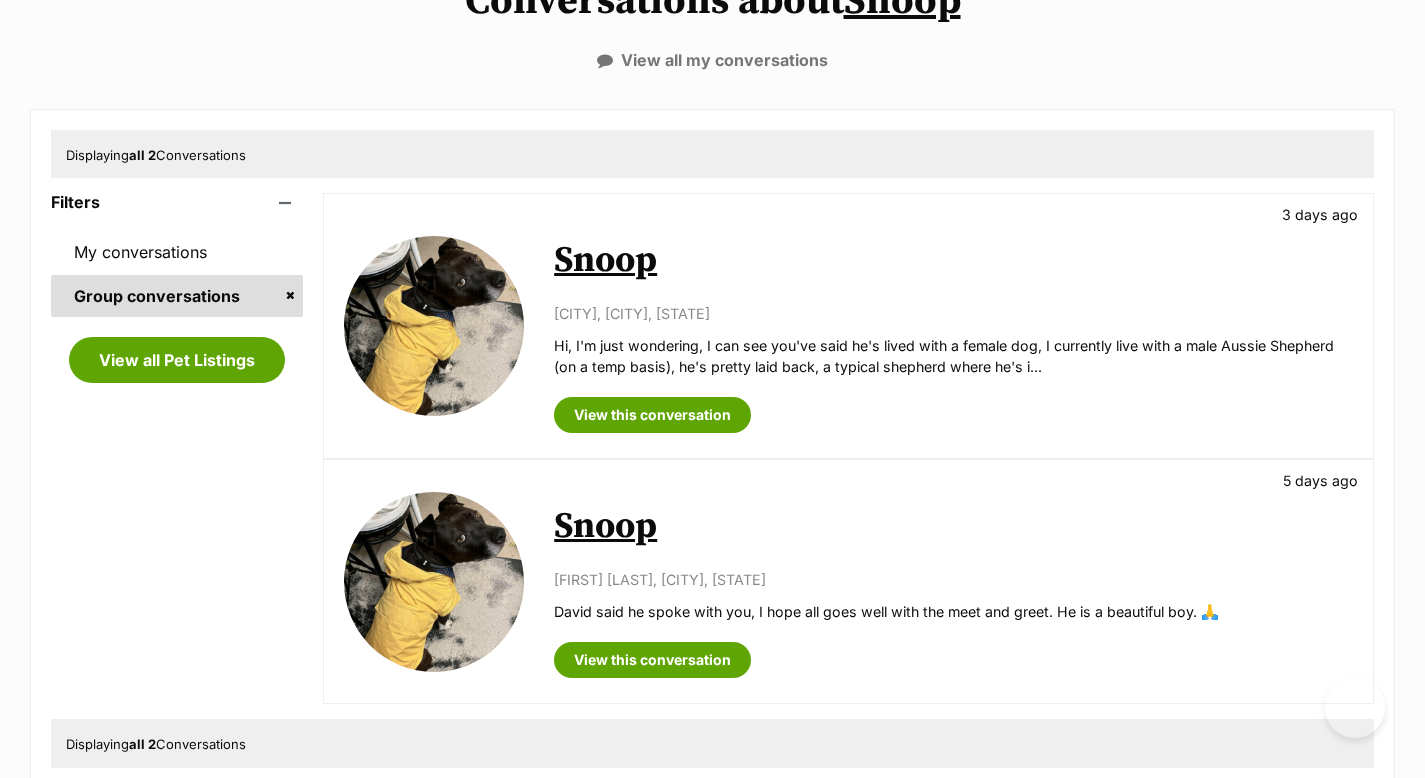 scroll, scrollTop: 0, scrollLeft: 0, axis: both 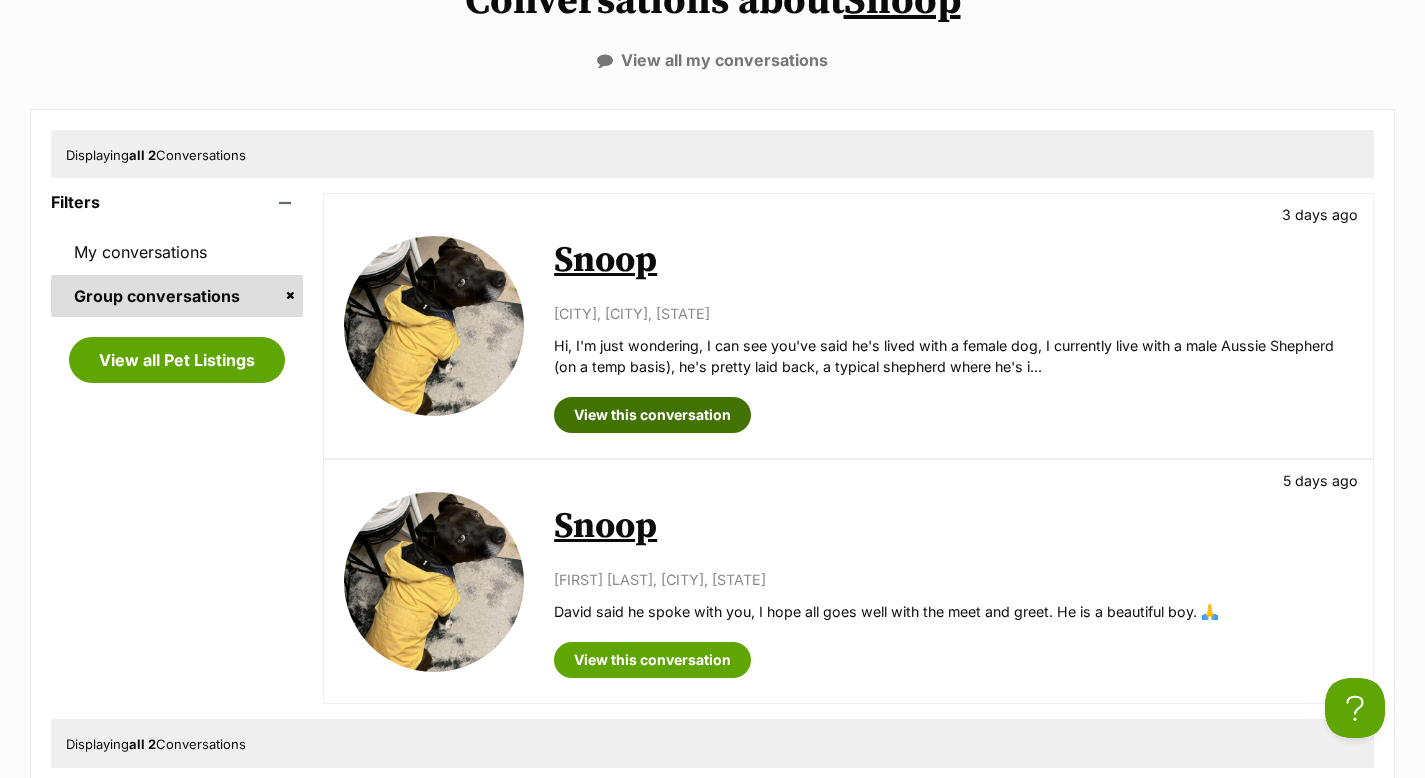 click on "View this conversation" at bounding box center (652, 415) 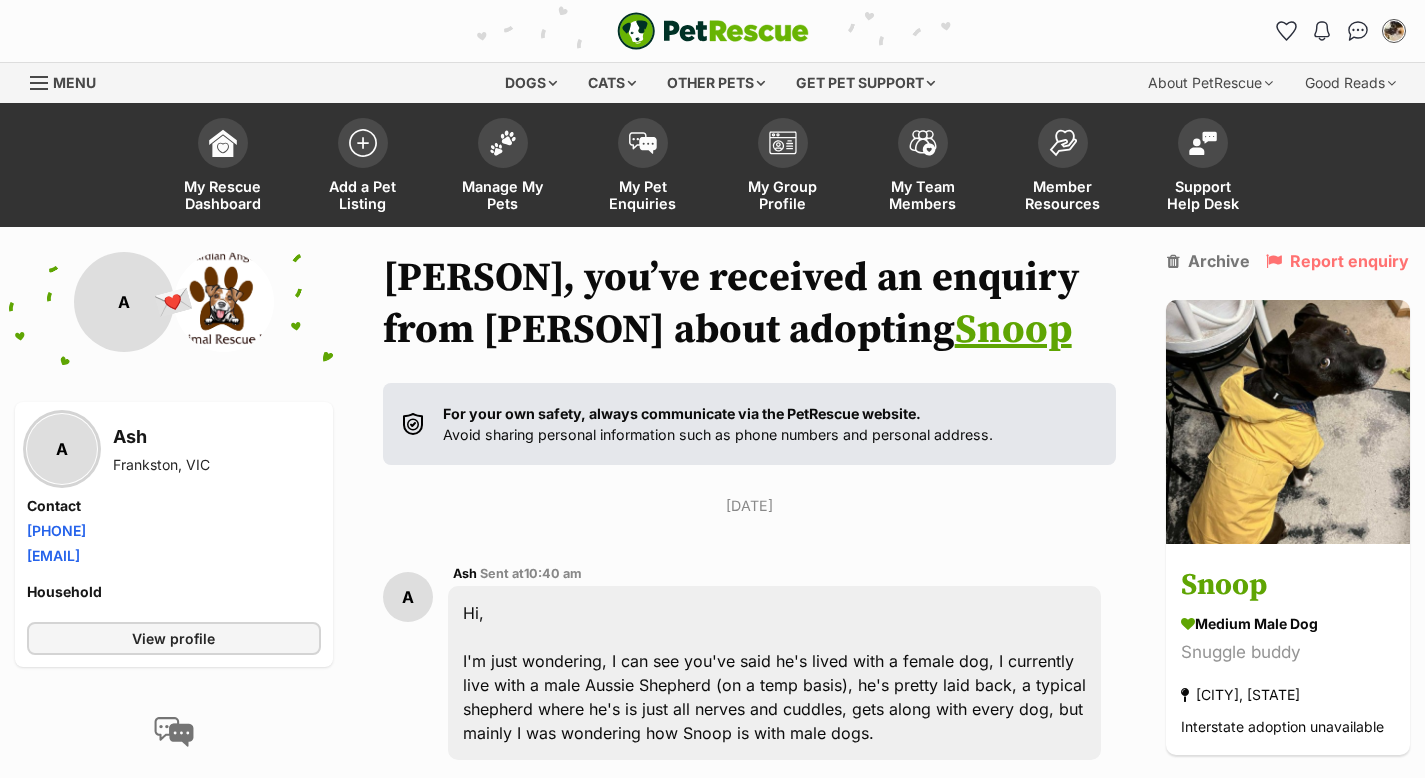 scroll, scrollTop: 0, scrollLeft: 0, axis: both 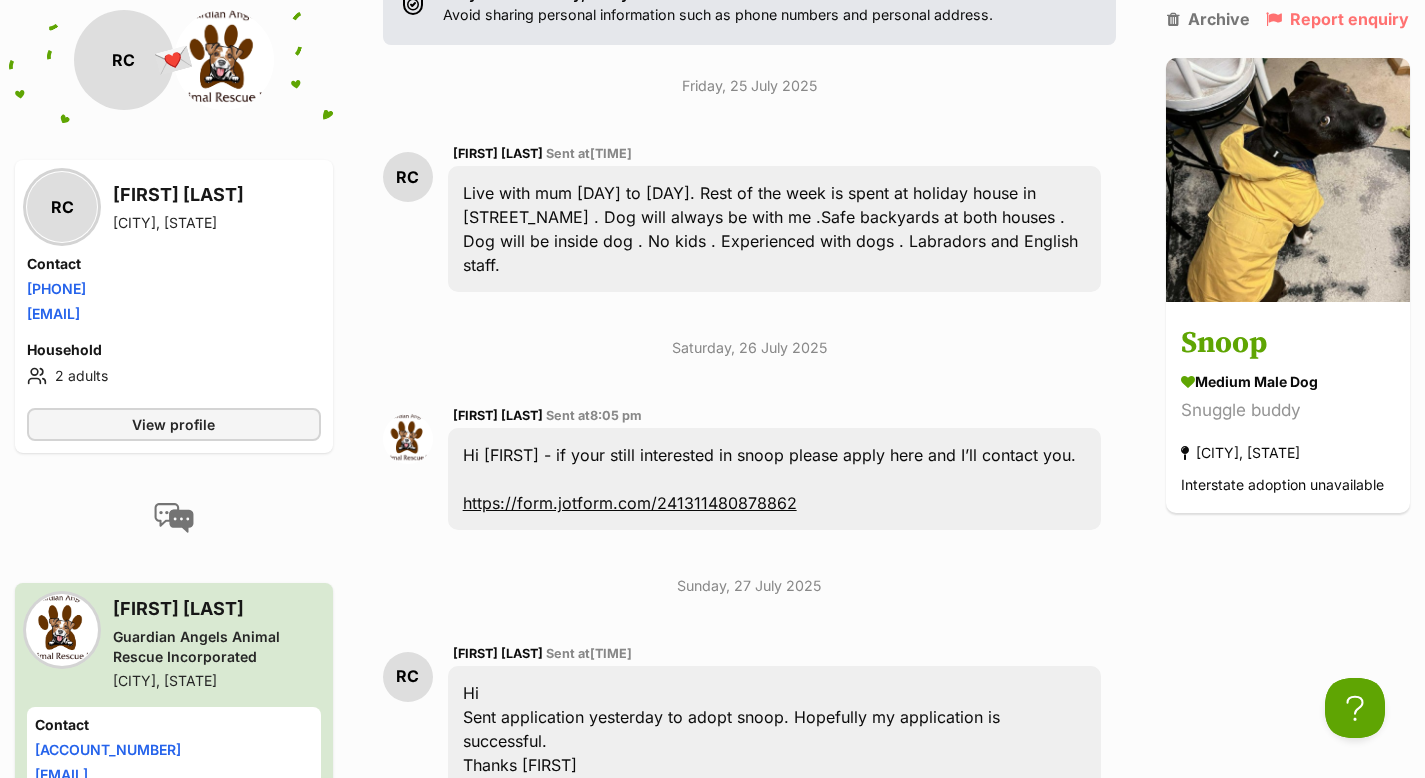 drag, startPoint x: 1429, startPoint y: 150, endPoint x: 1439, endPoint y: 272, distance: 122.40915 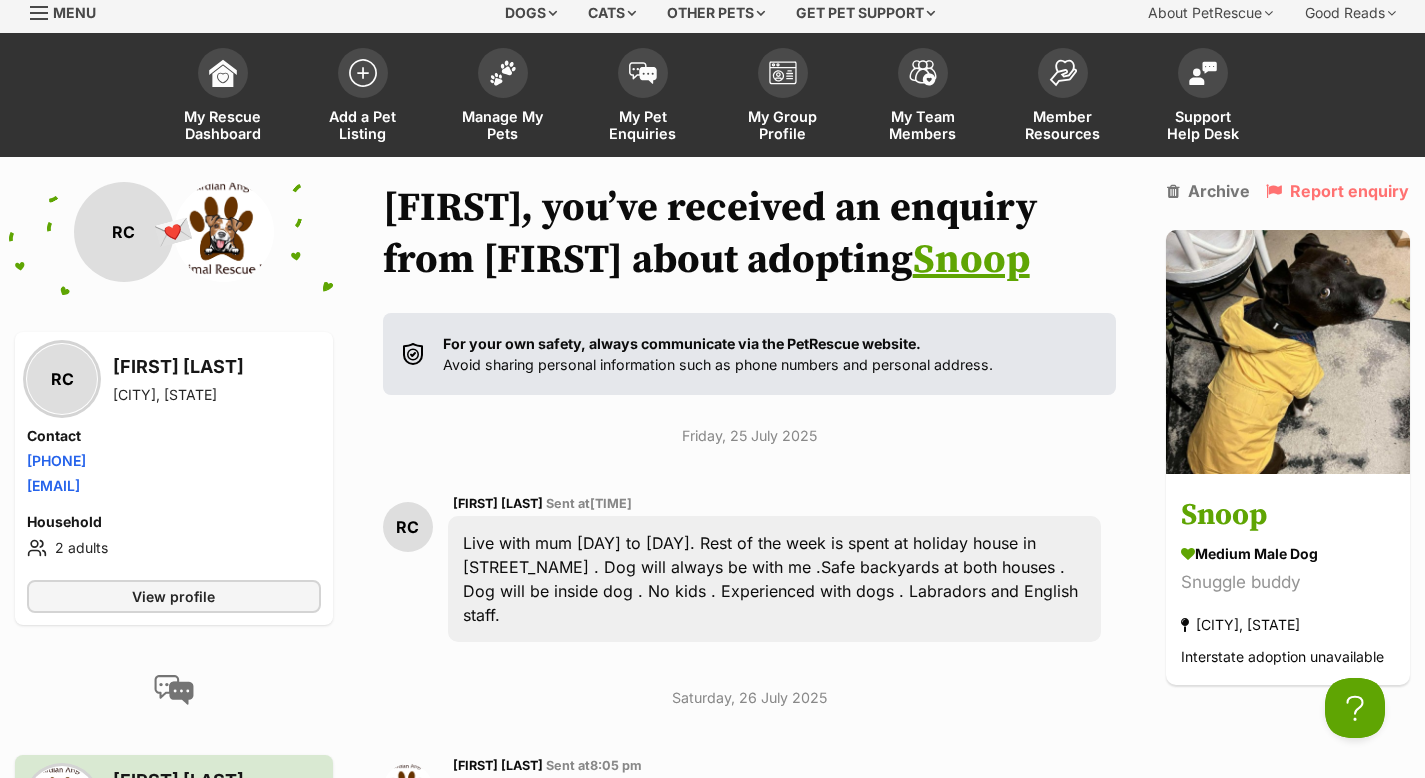 scroll, scrollTop: 21, scrollLeft: 0, axis: vertical 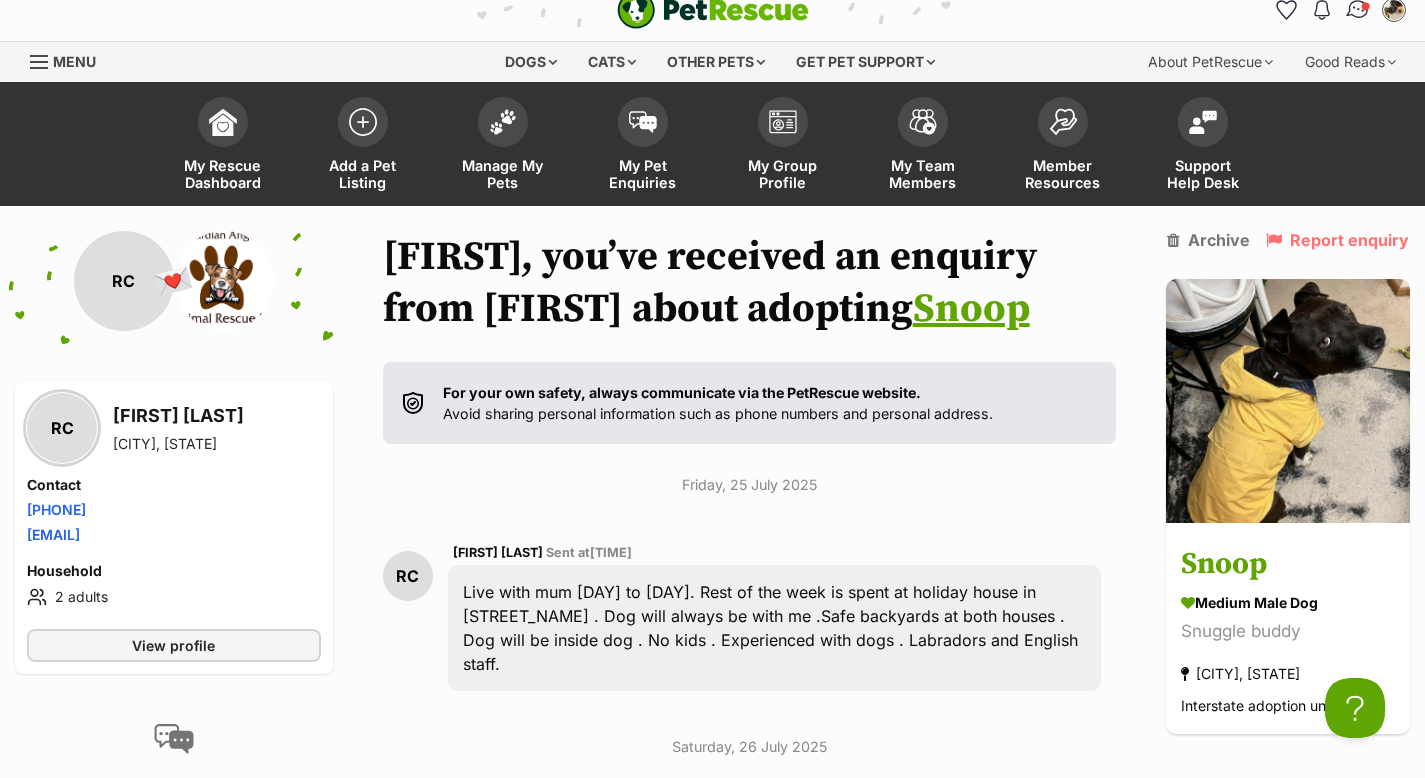 click at bounding box center [1366, 6] 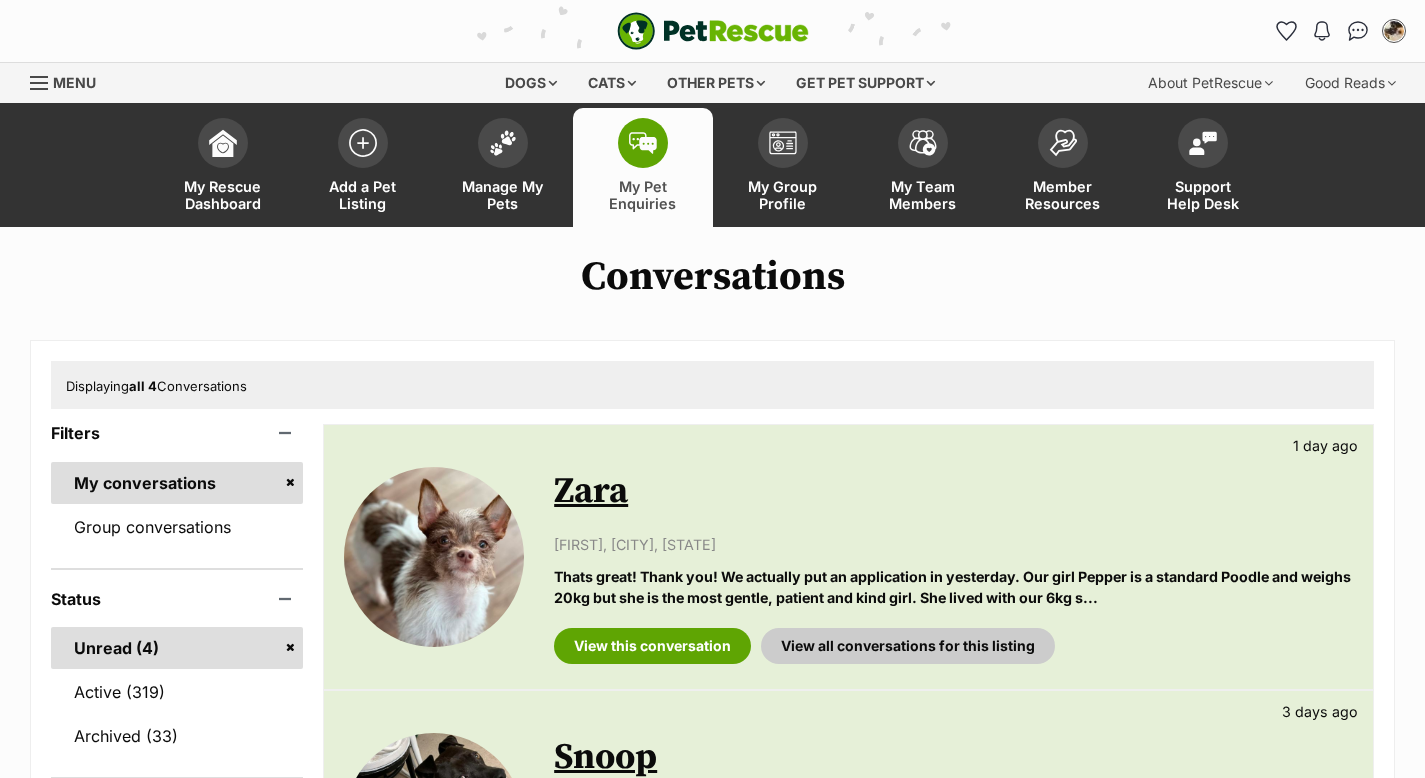 scroll, scrollTop: 0, scrollLeft: 0, axis: both 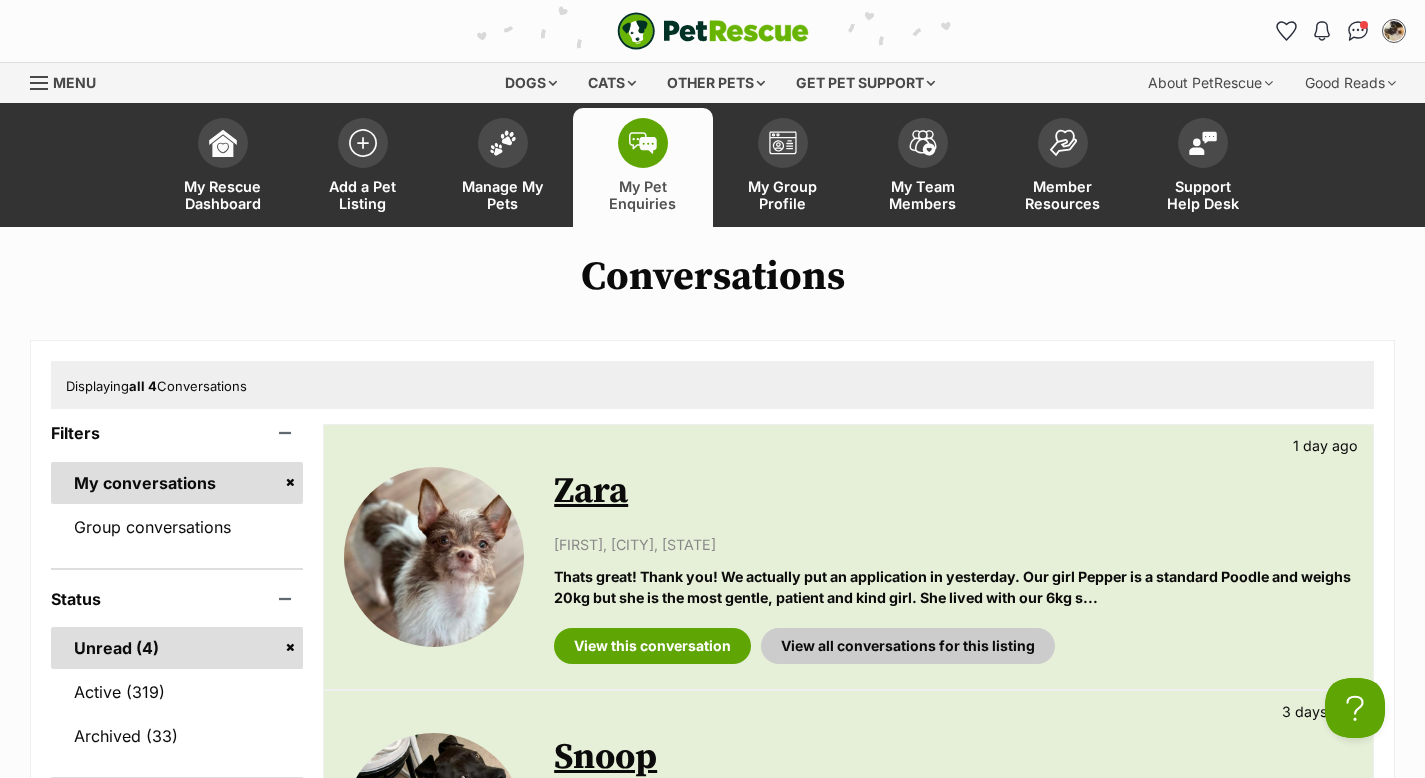 click on "Close Sidebar
Welcome, Ms [FIRST] [LAST]!
Log out
Find pets to foster or adopt
Browse for dogs and puppies
Browse for cats and kittens
Browse for other pets
Search the website
Pets needing foster care
All pets
Keyword search
Rescue directory
My account
Favourites
Alerts
Pet alert matches
Account settings
Account details
Change password" at bounding box center [712, 1342] 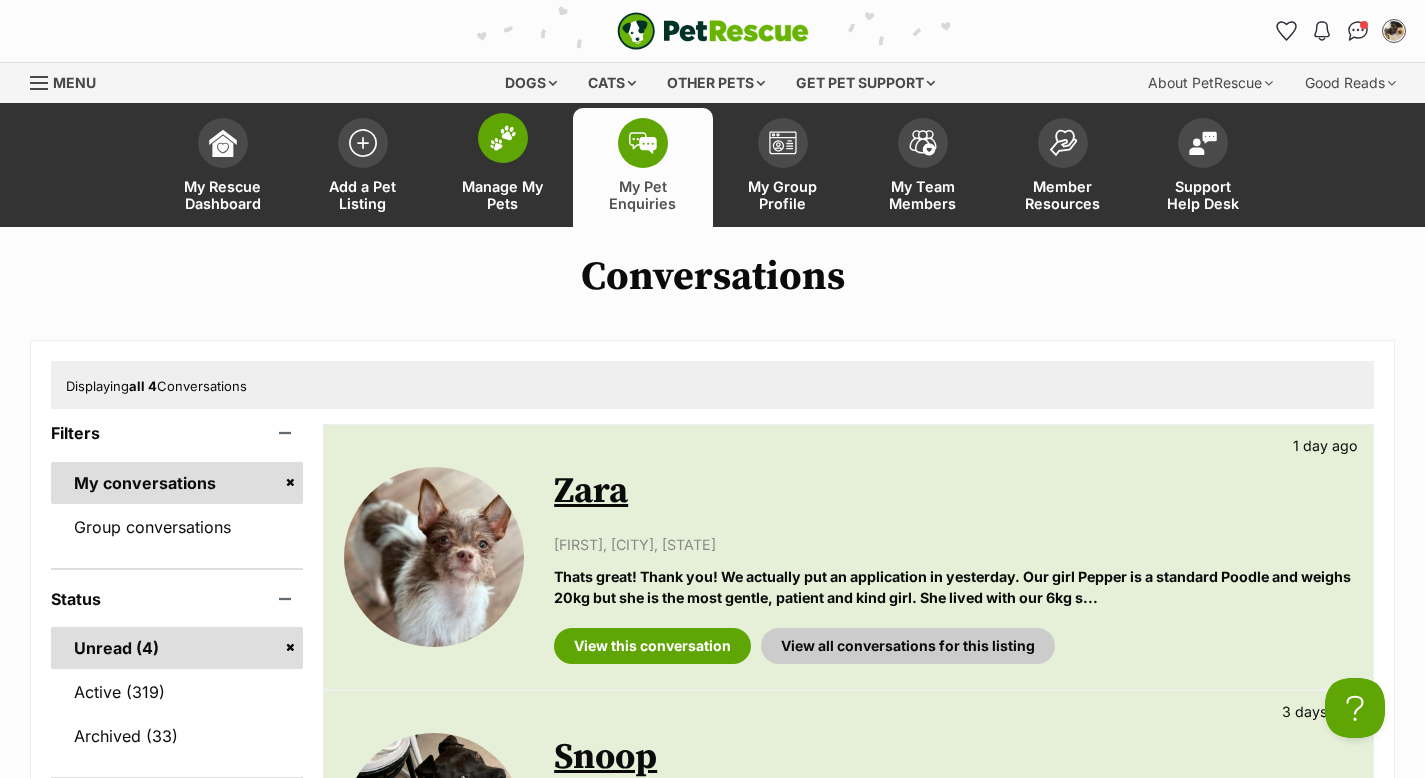 click at bounding box center [503, 138] 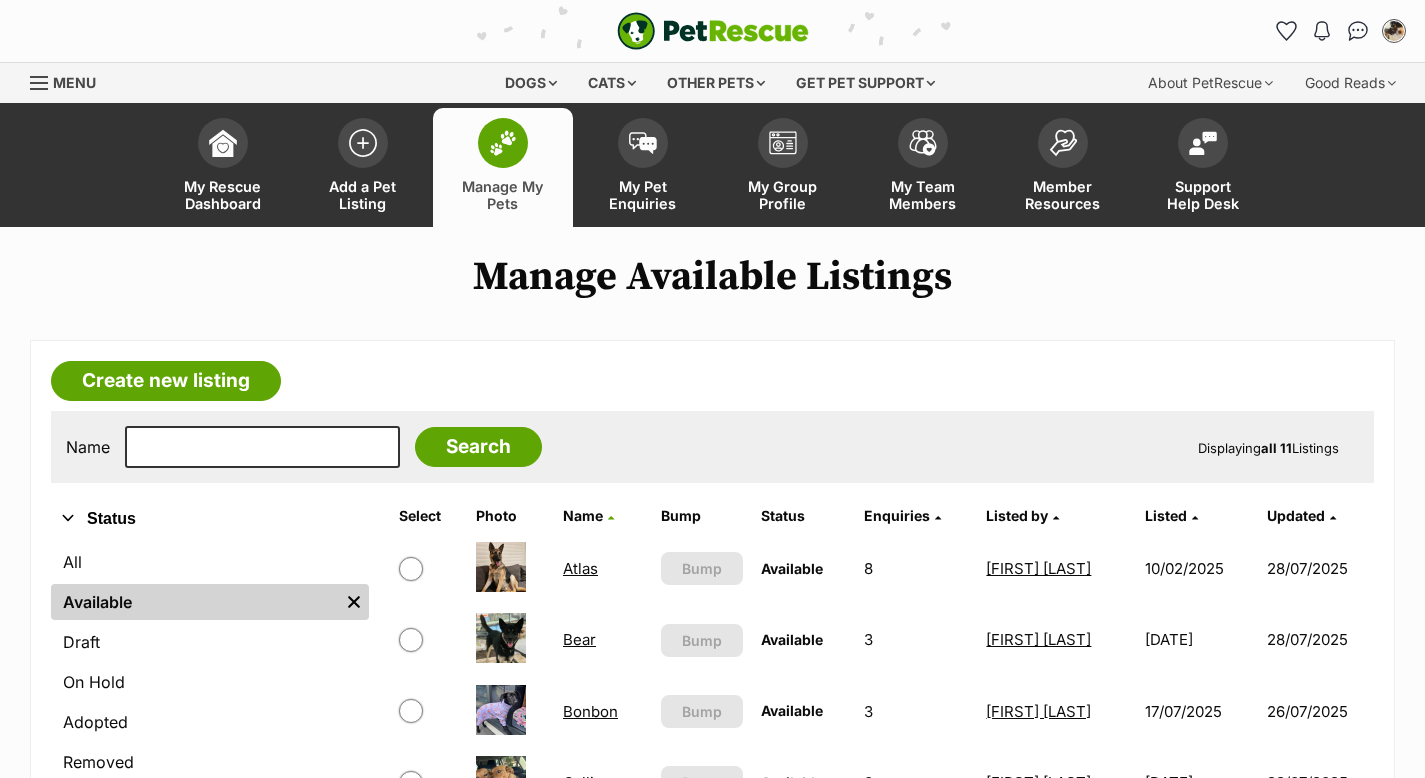 scroll, scrollTop: 537, scrollLeft: 0, axis: vertical 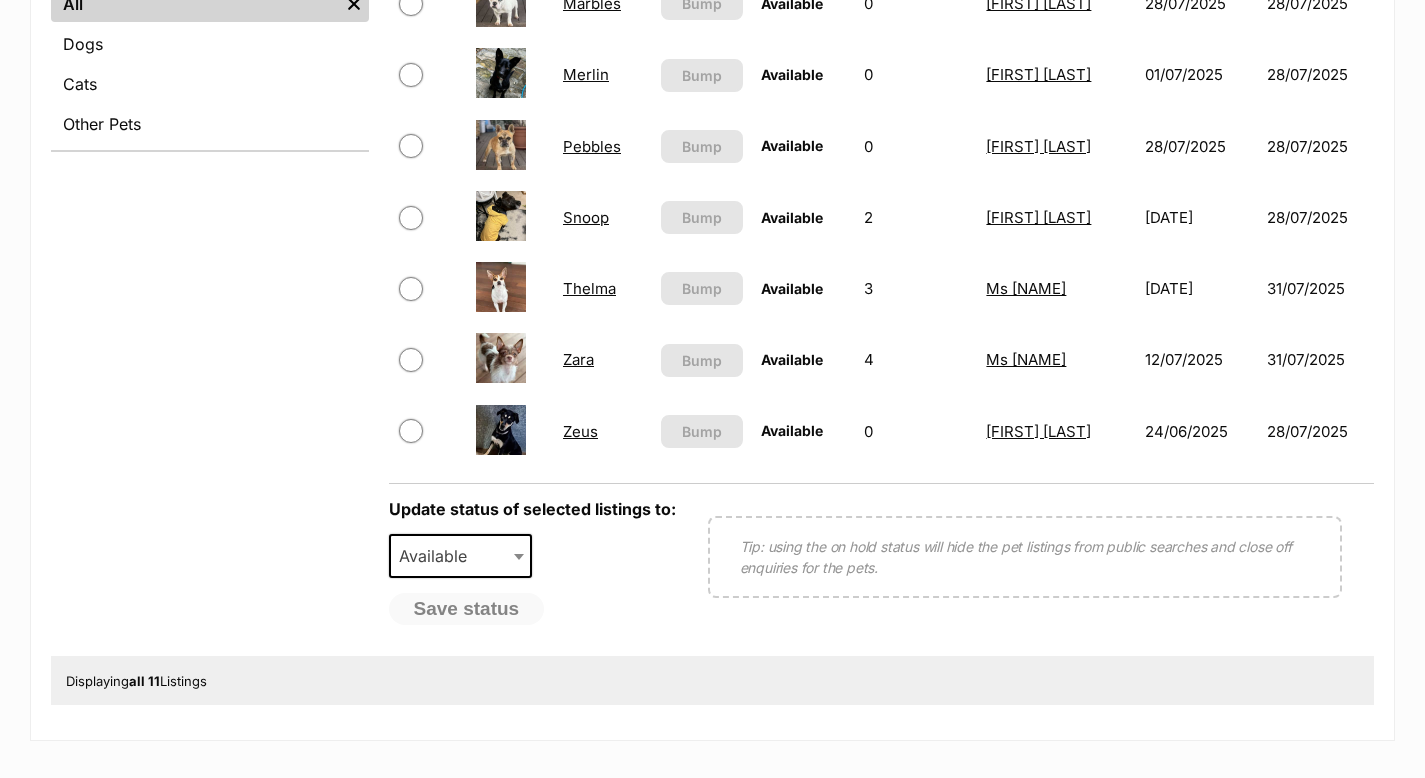 click on "Thelma" at bounding box center (589, 288) 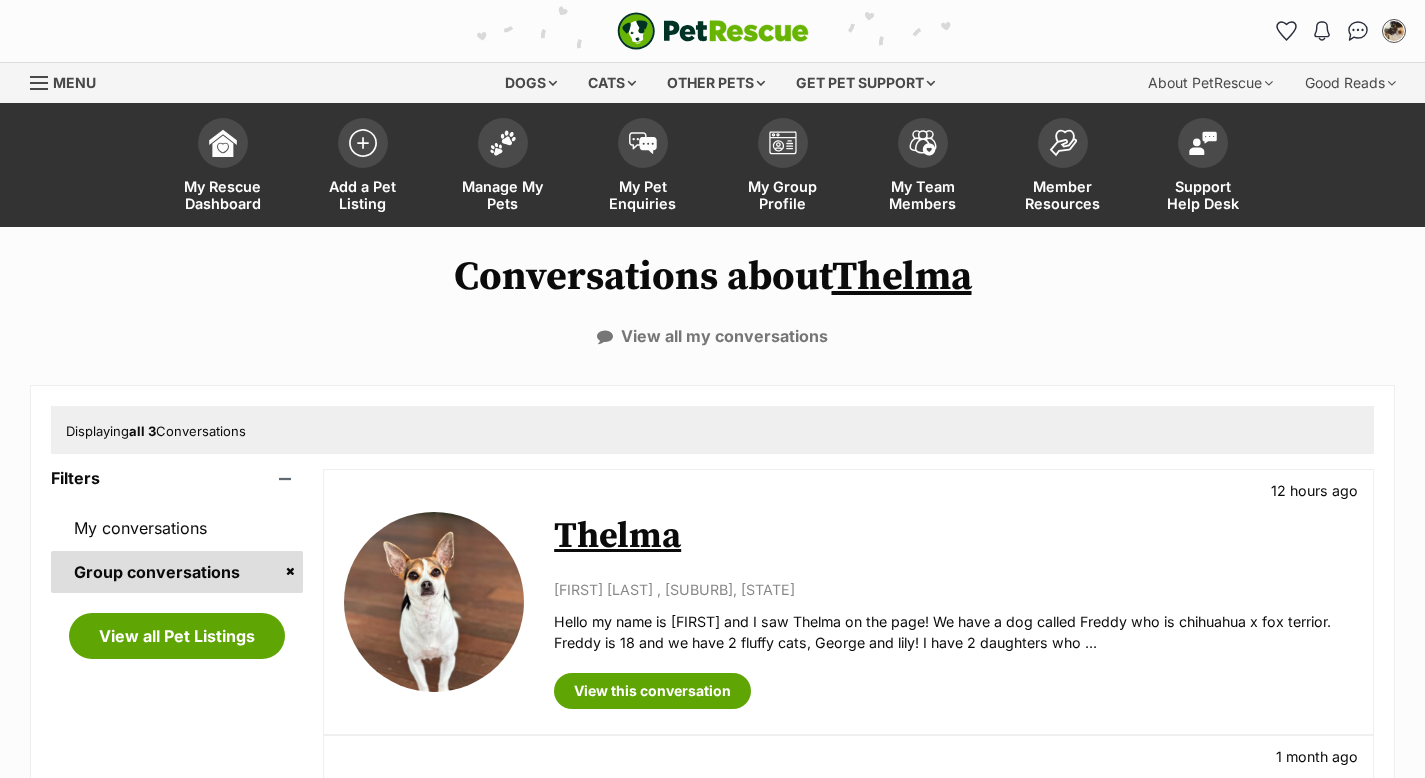 scroll, scrollTop: 0, scrollLeft: 0, axis: both 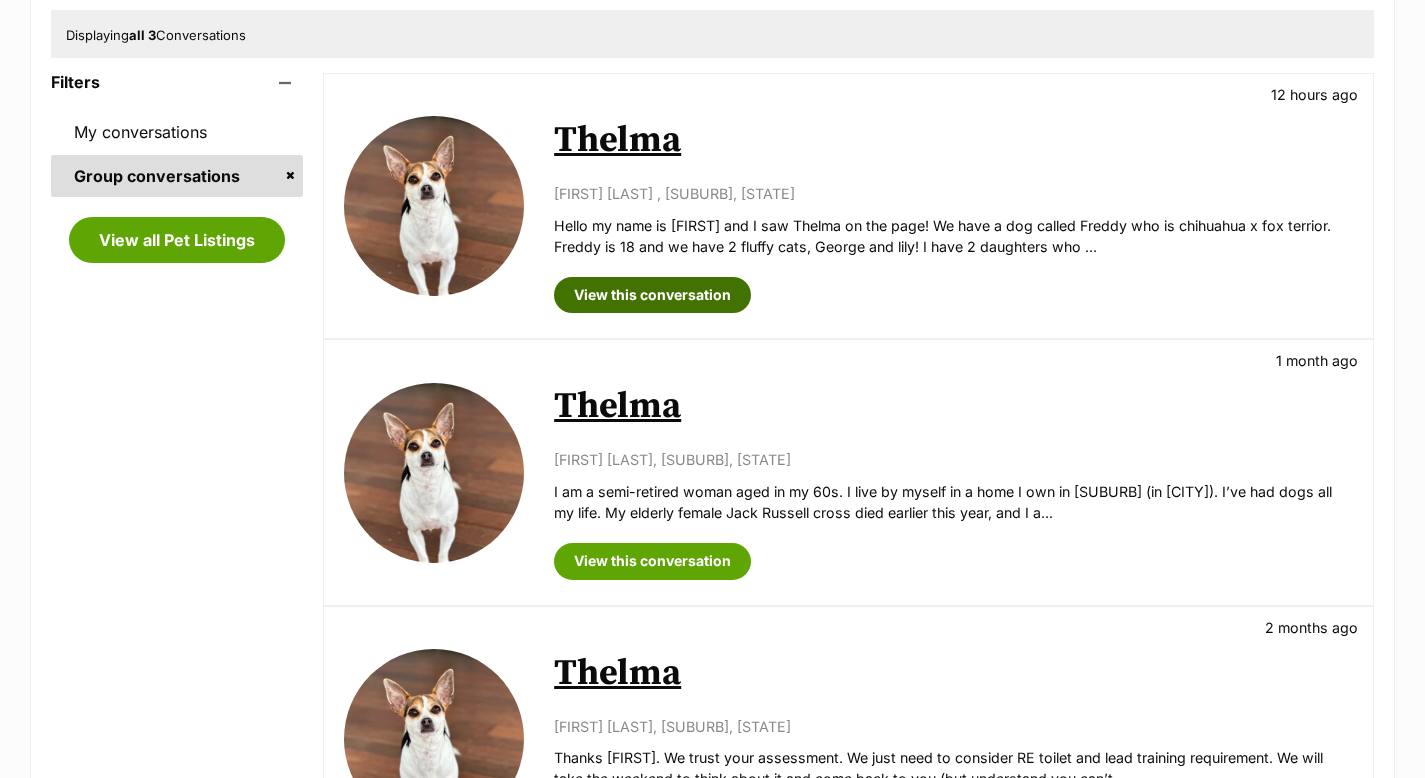 click on "View this conversation" at bounding box center [652, 295] 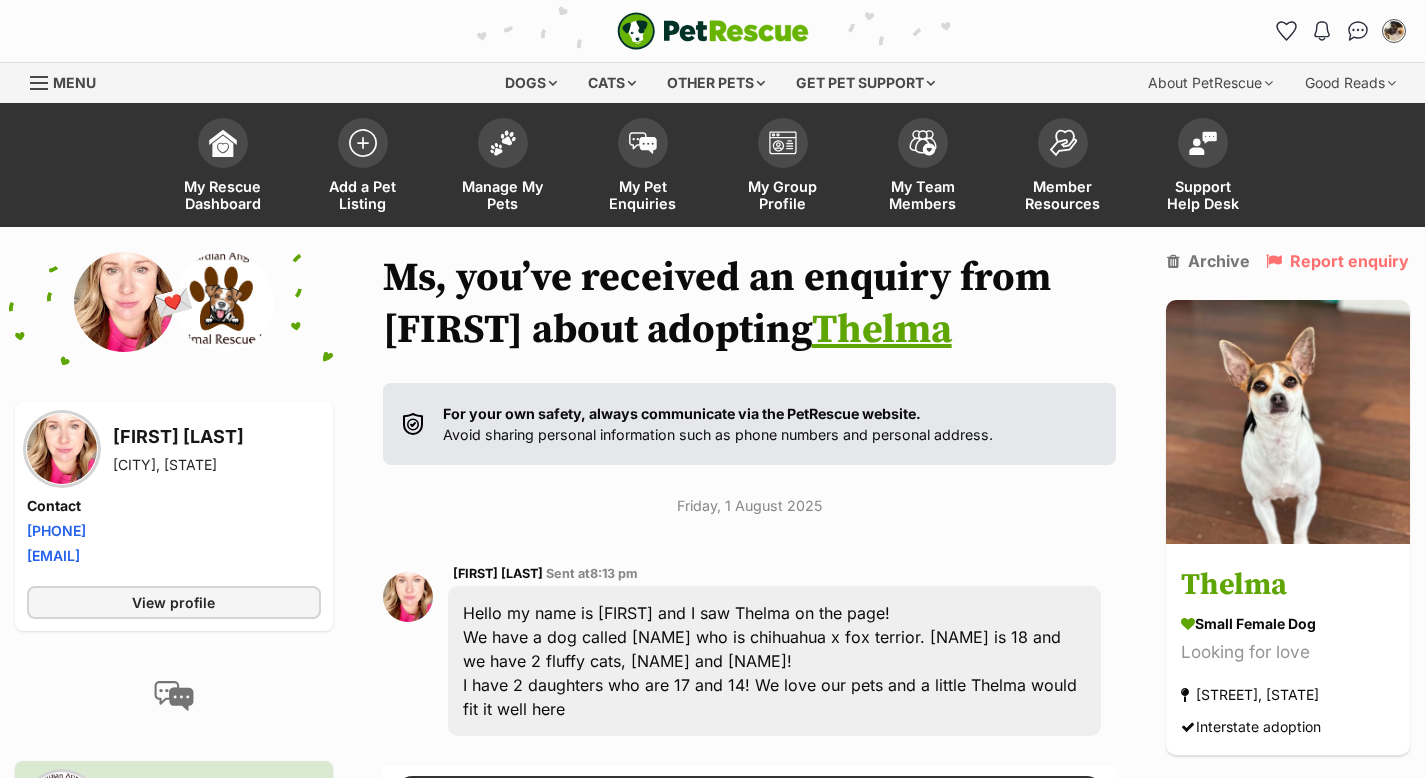 scroll, scrollTop: 260, scrollLeft: 0, axis: vertical 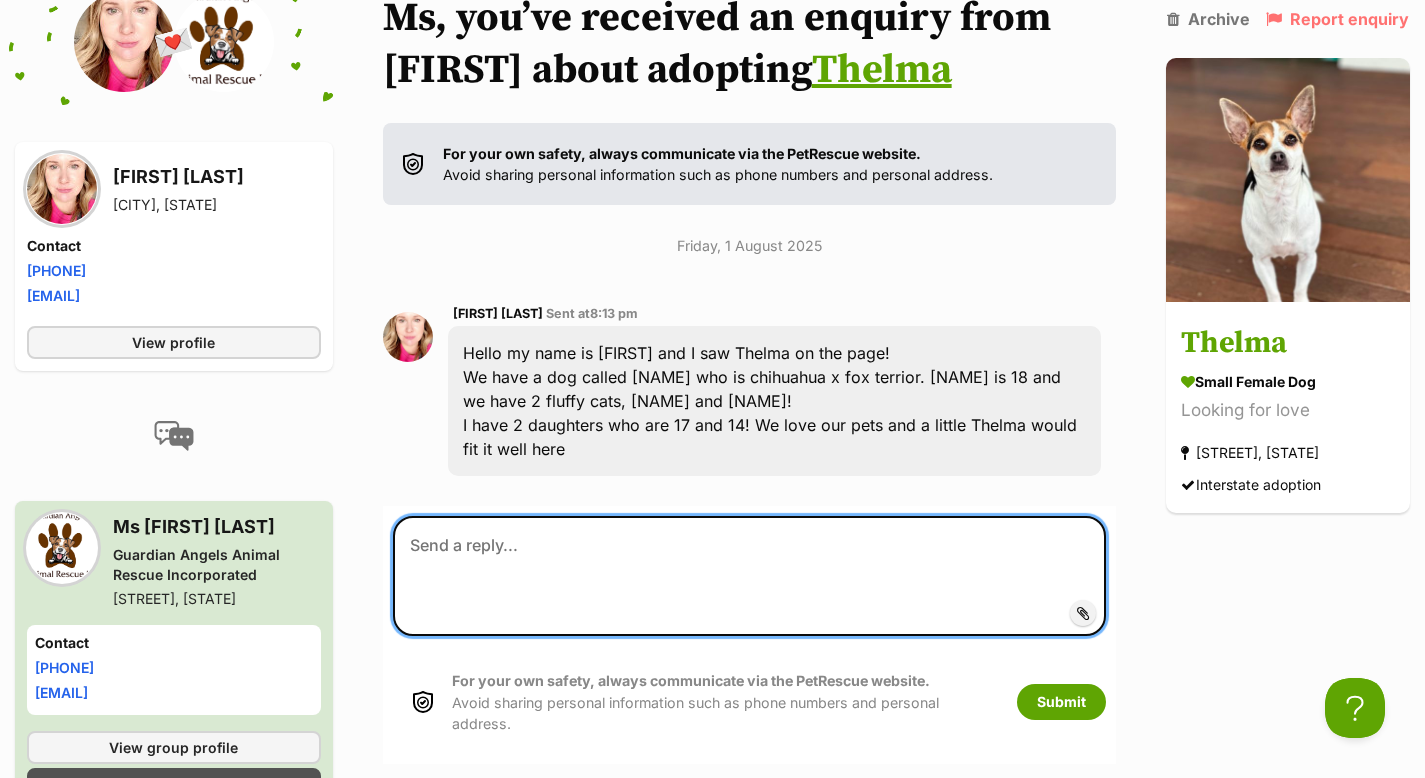 paste on "https://form.jotform.com/241311480878862" 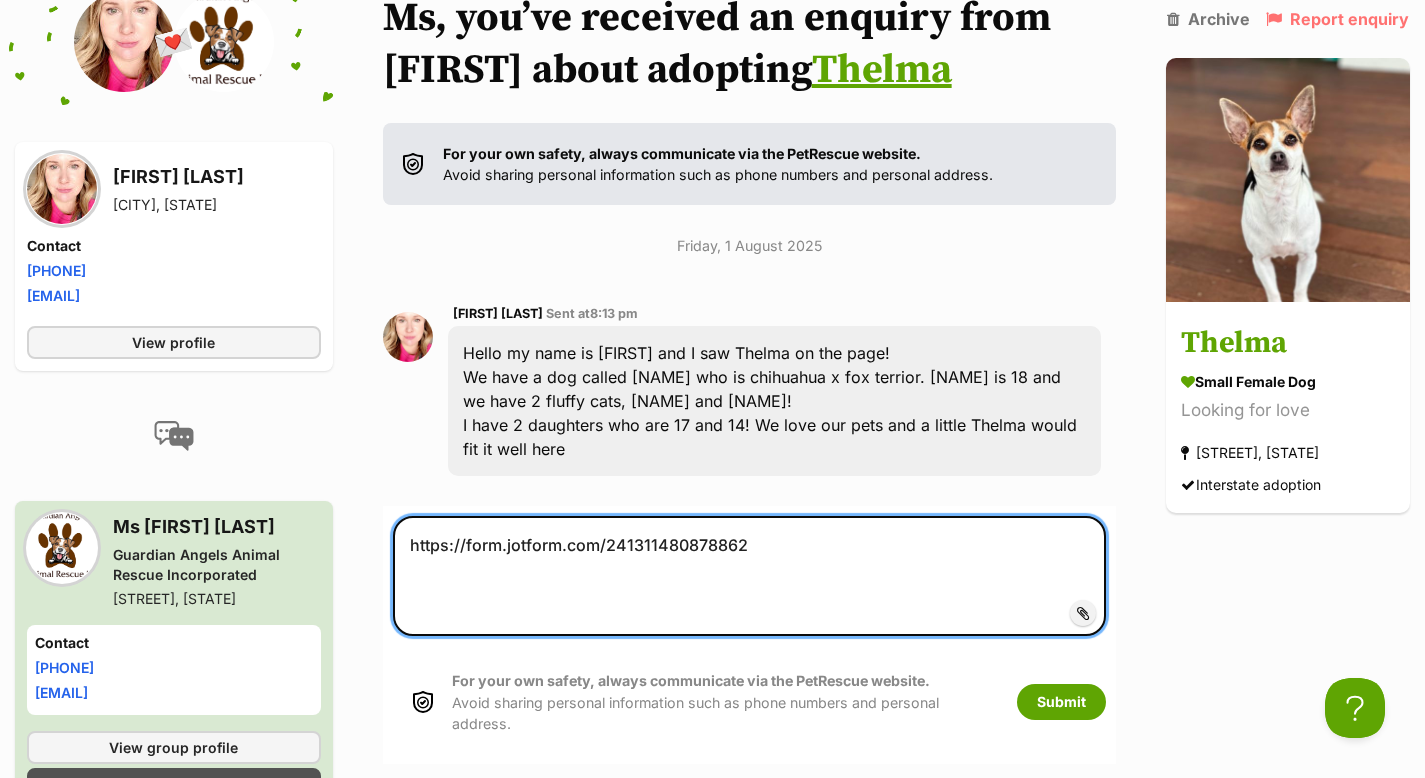 click on "https://form.jotform.com/241311480878862" at bounding box center [749, 576] 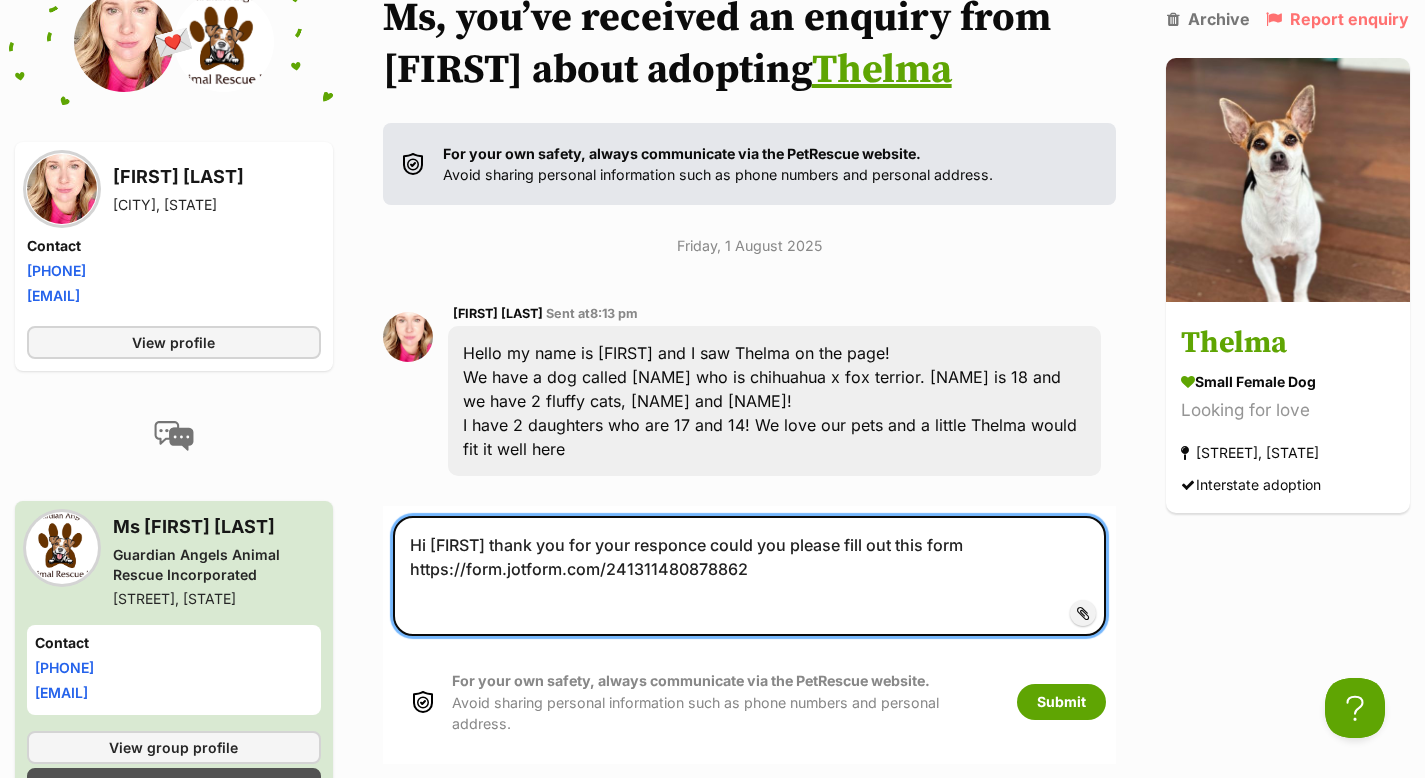 click on "Hi Renee thank you for your responce could you please fill out this form https://form.jotform.com/241311480878862" at bounding box center [749, 576] 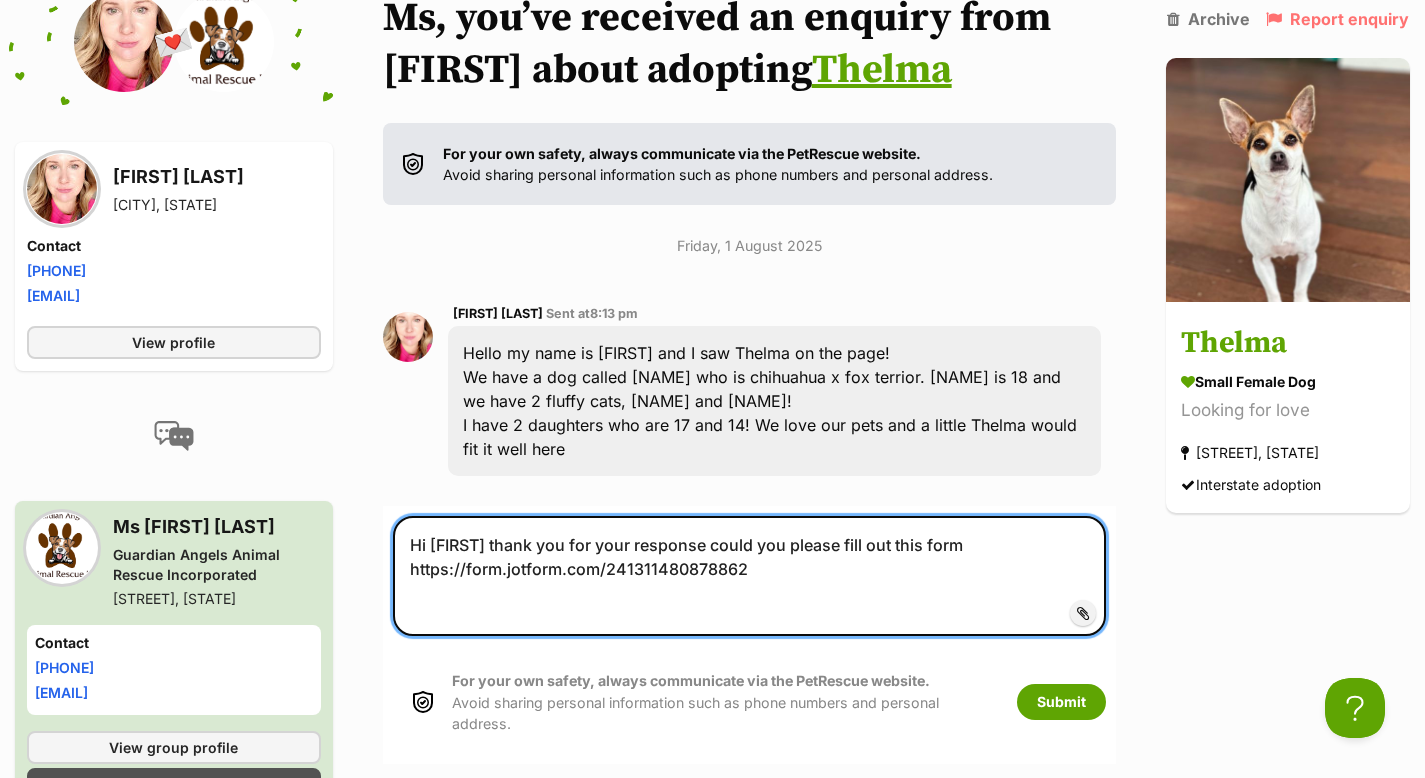 click on "Hi Renee thank you for your response could you please fill out this form https://form.jotform.com/241311480878862" at bounding box center [749, 576] 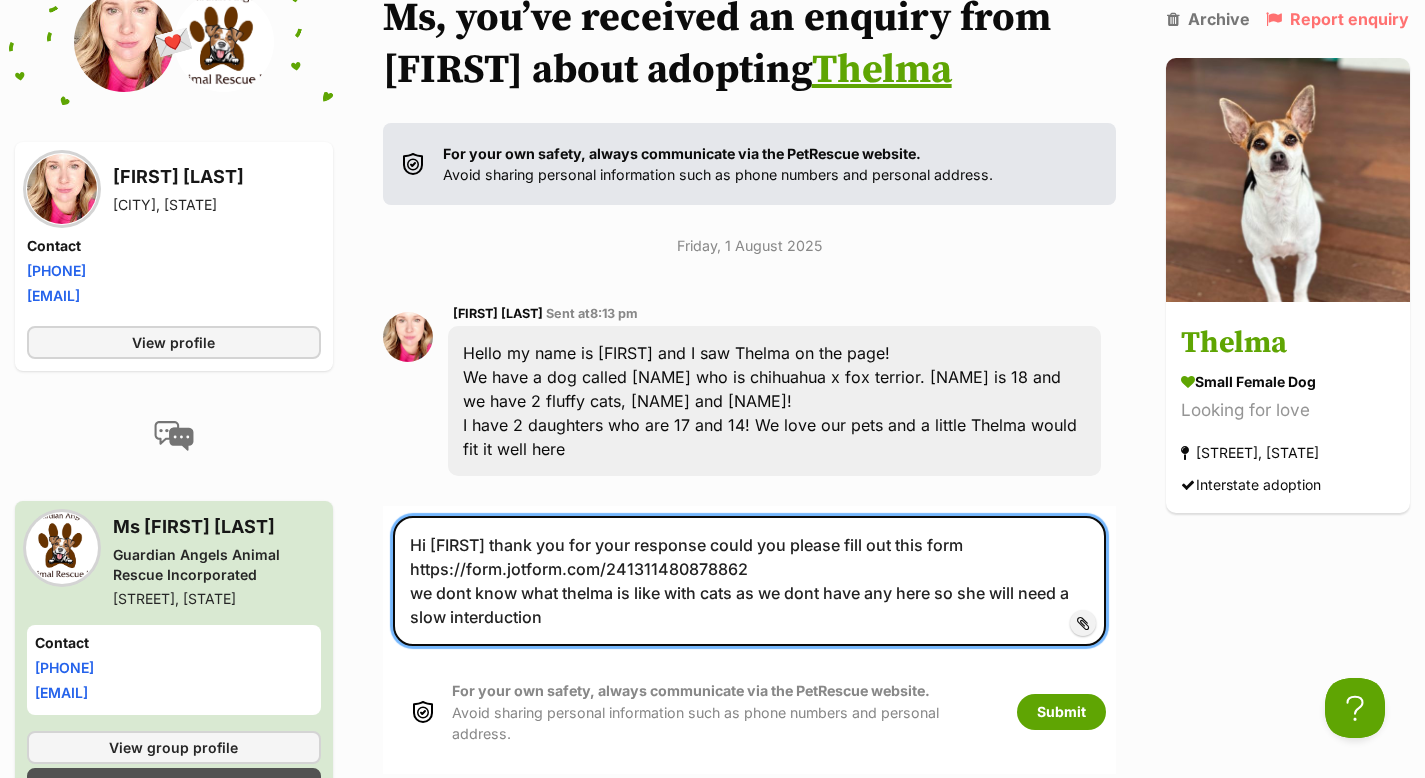 click on "Hi Renee thank you for your response could you please fill out this form https://form.jotform.com/241311480878862
we dont know what thelma is like with cats as we dont have any here so she will need a slow interduction" at bounding box center (749, 581) 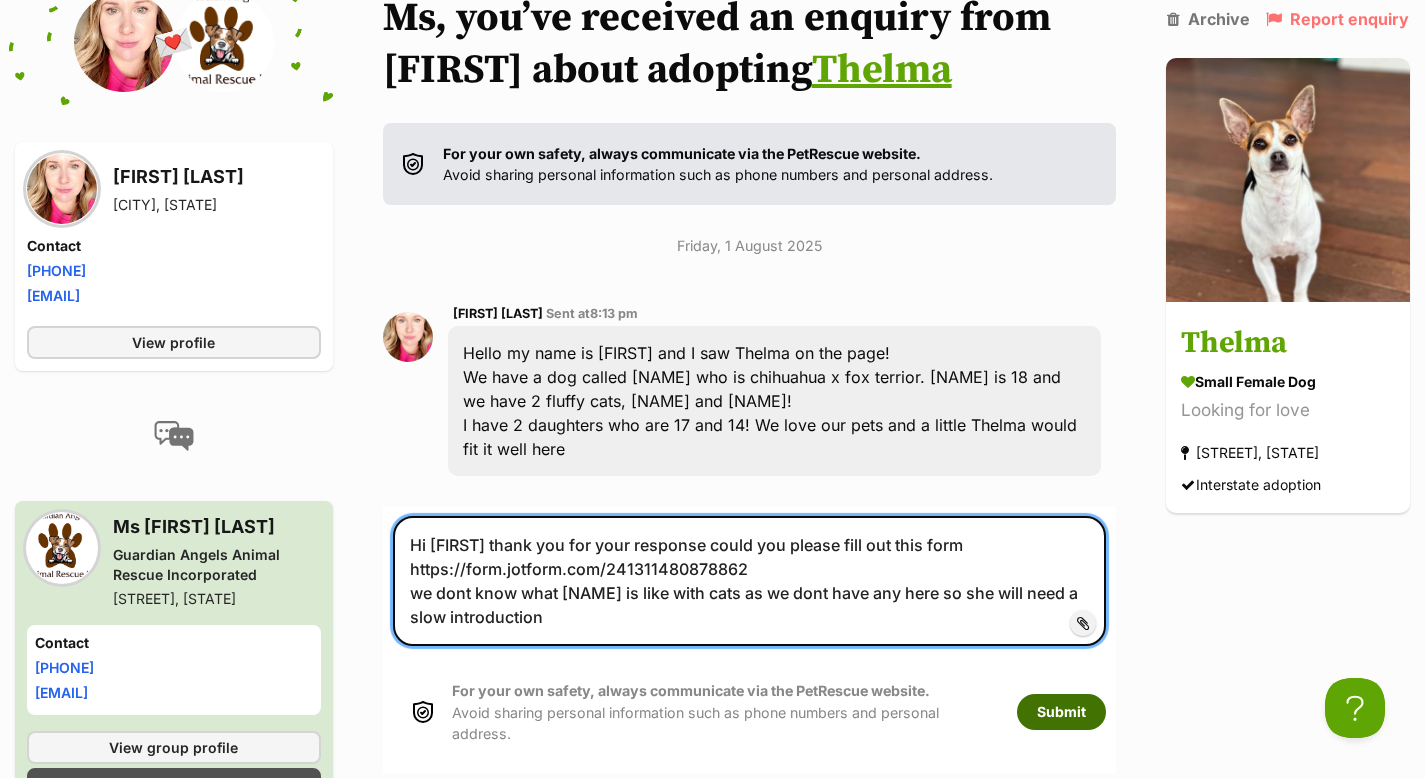 type on "Hi Renee thank you for your response could you please fill out this form https://form.jotform.com/241311480878862
we dont know what thelma is like with cats as we dont have any here so she will need a slow introduction" 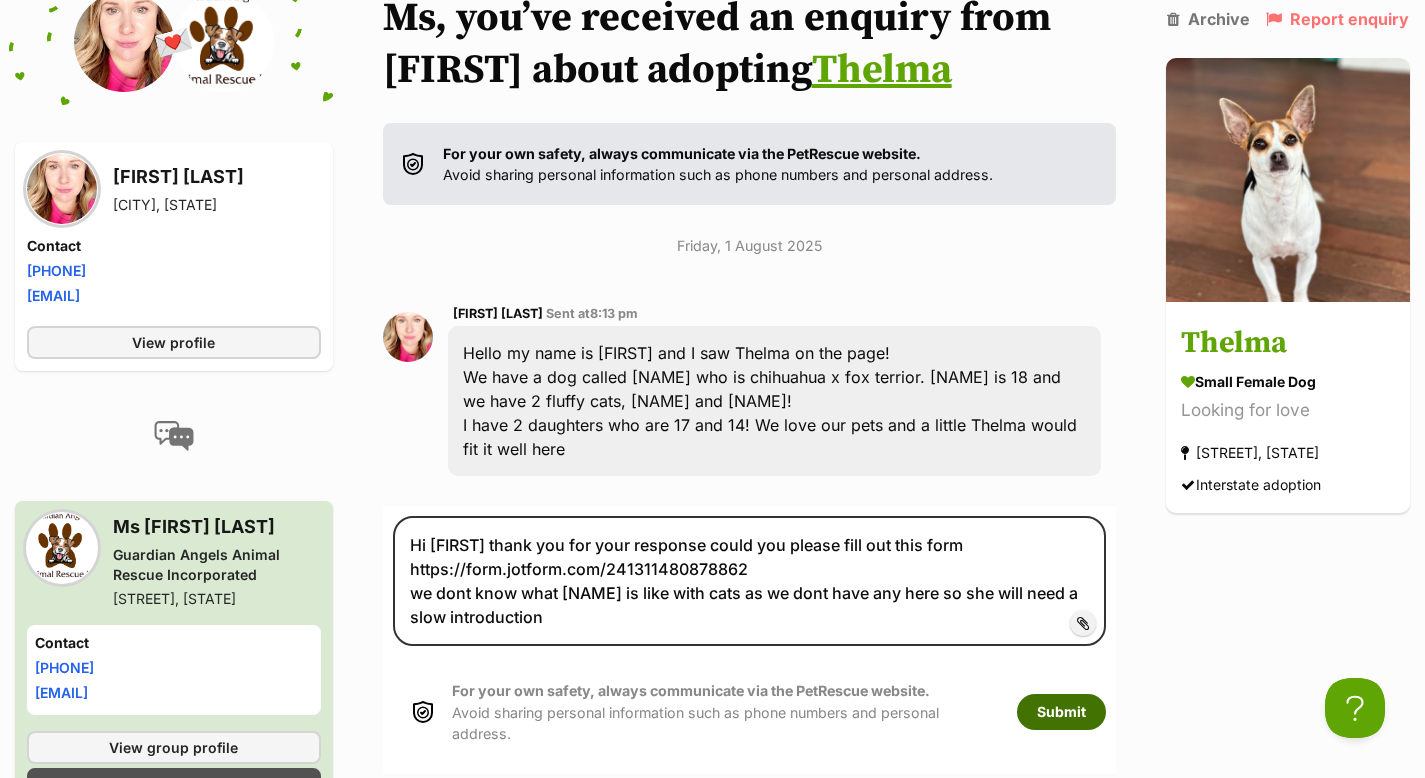 click on "Submit" at bounding box center (1061, 712) 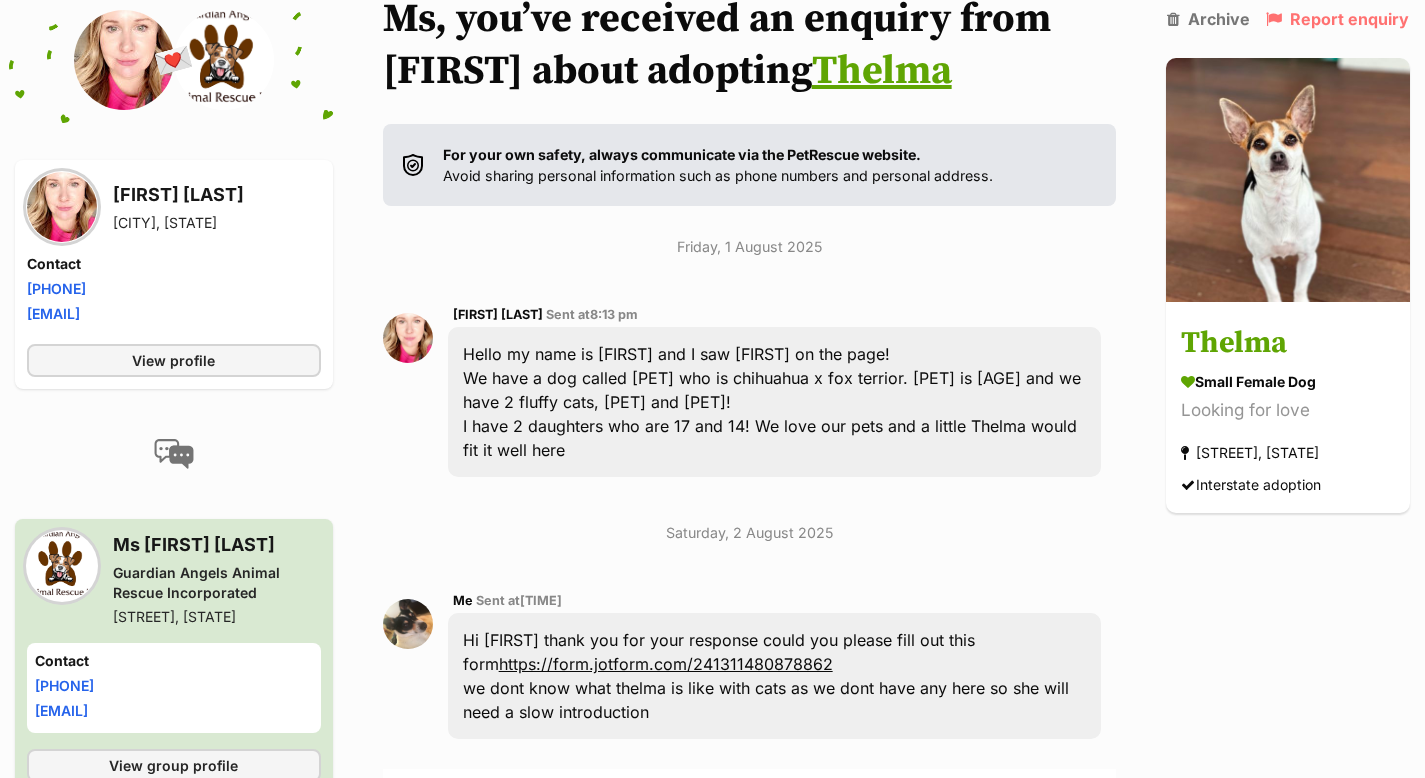 scroll, scrollTop: 278, scrollLeft: 0, axis: vertical 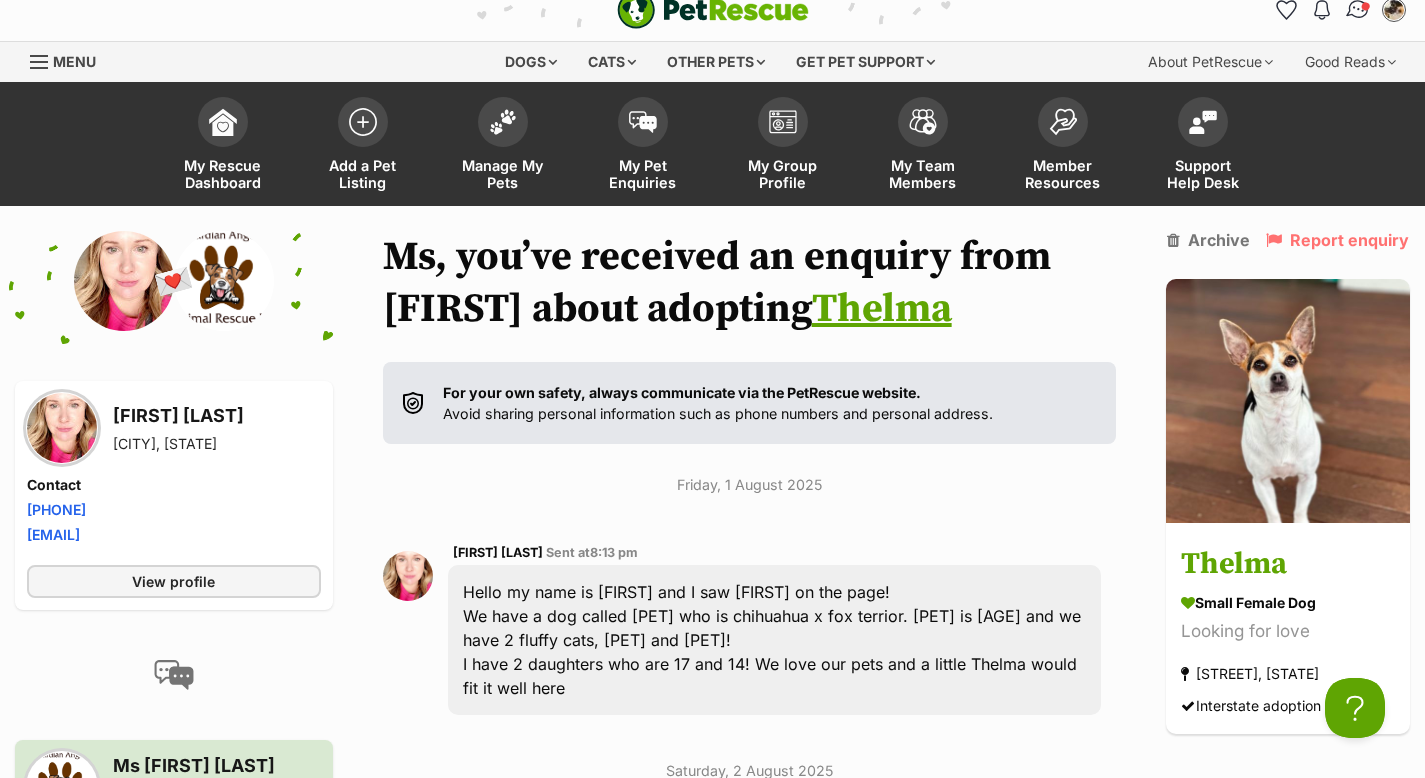 click at bounding box center (1366, 6) 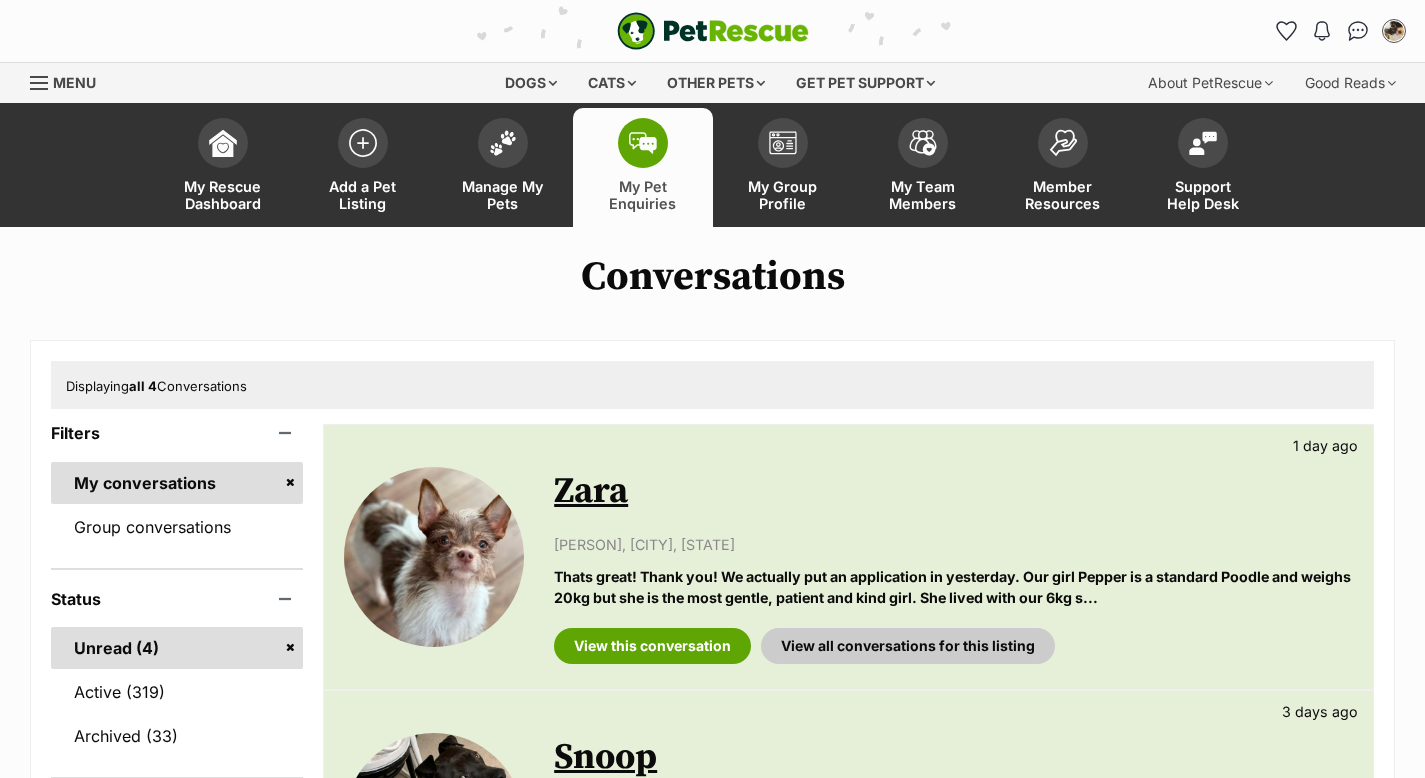 scroll, scrollTop: 0, scrollLeft: 0, axis: both 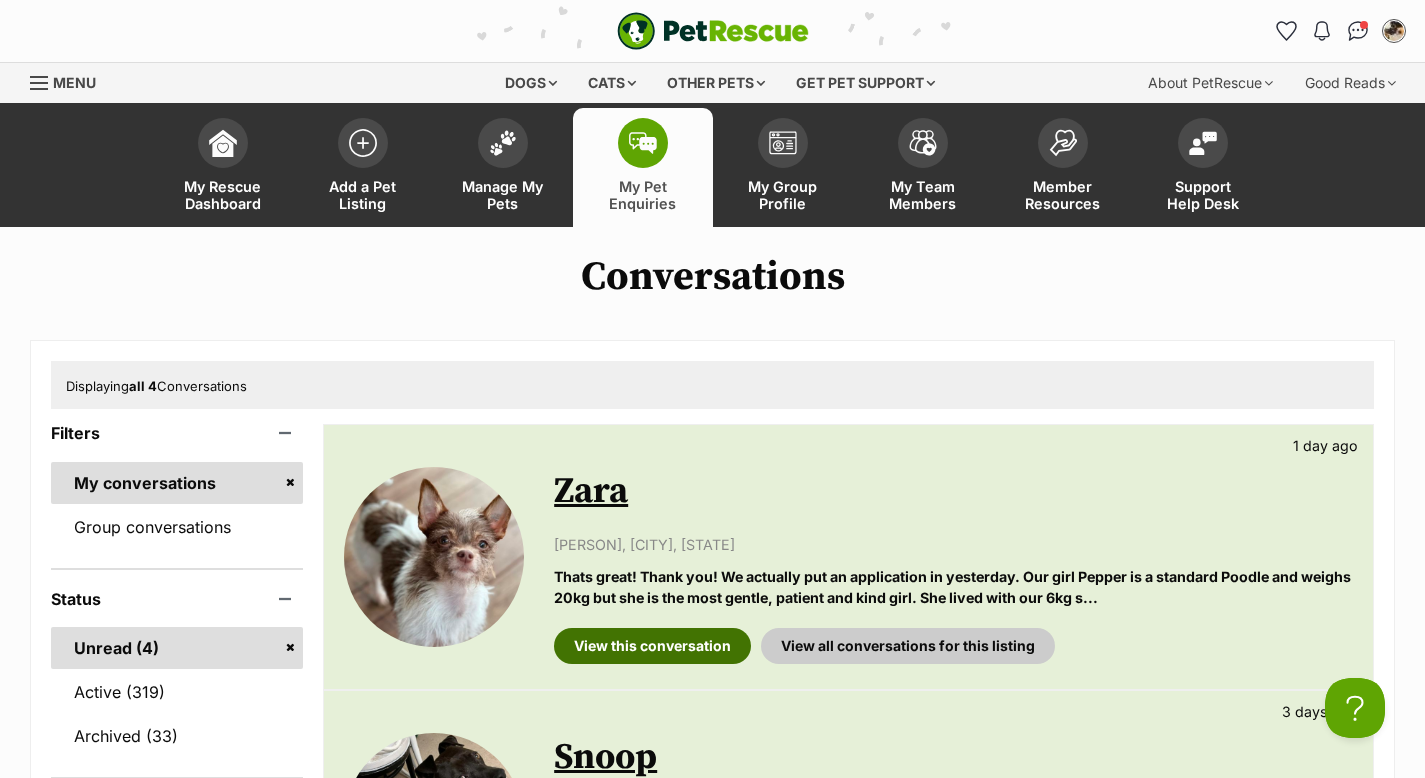 click on "View this conversation" at bounding box center [652, 646] 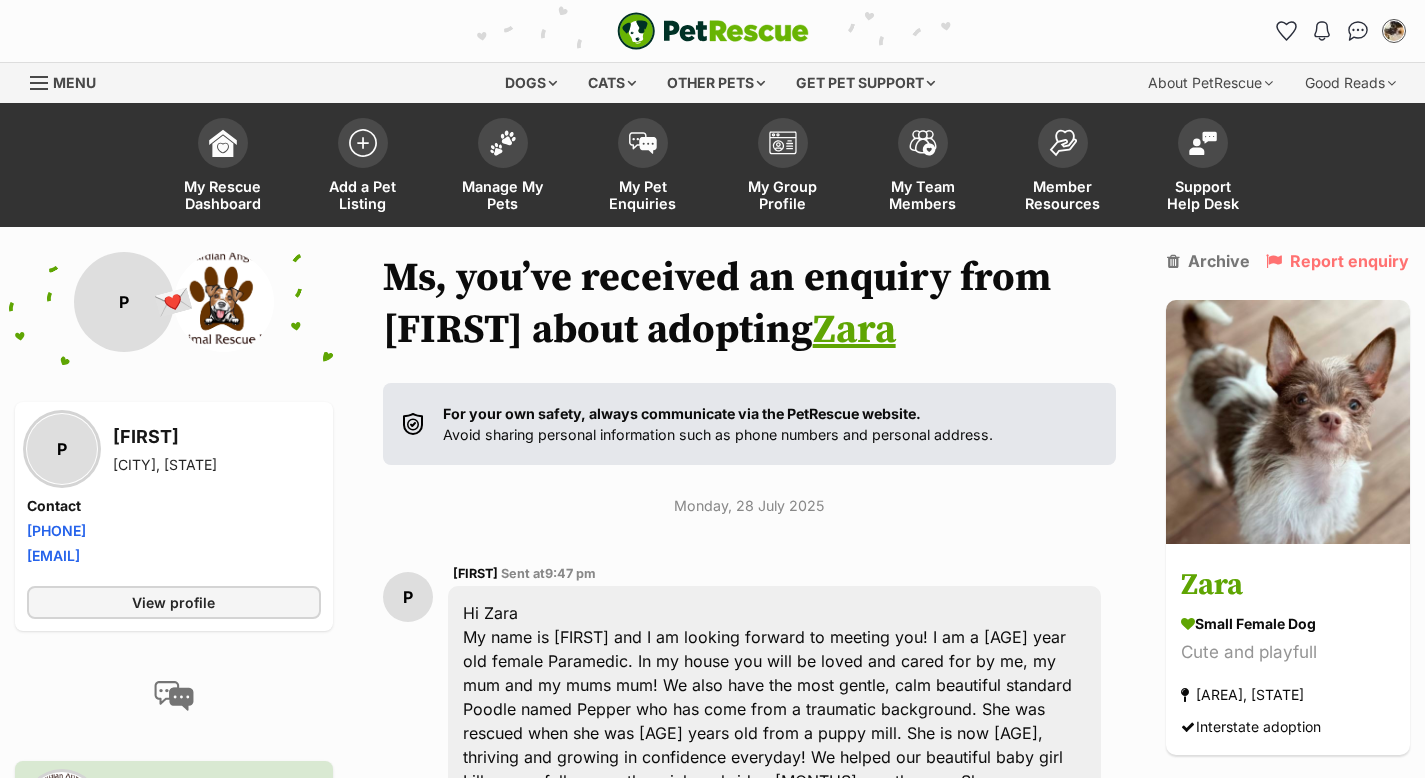 scroll, scrollTop: 0, scrollLeft: 0, axis: both 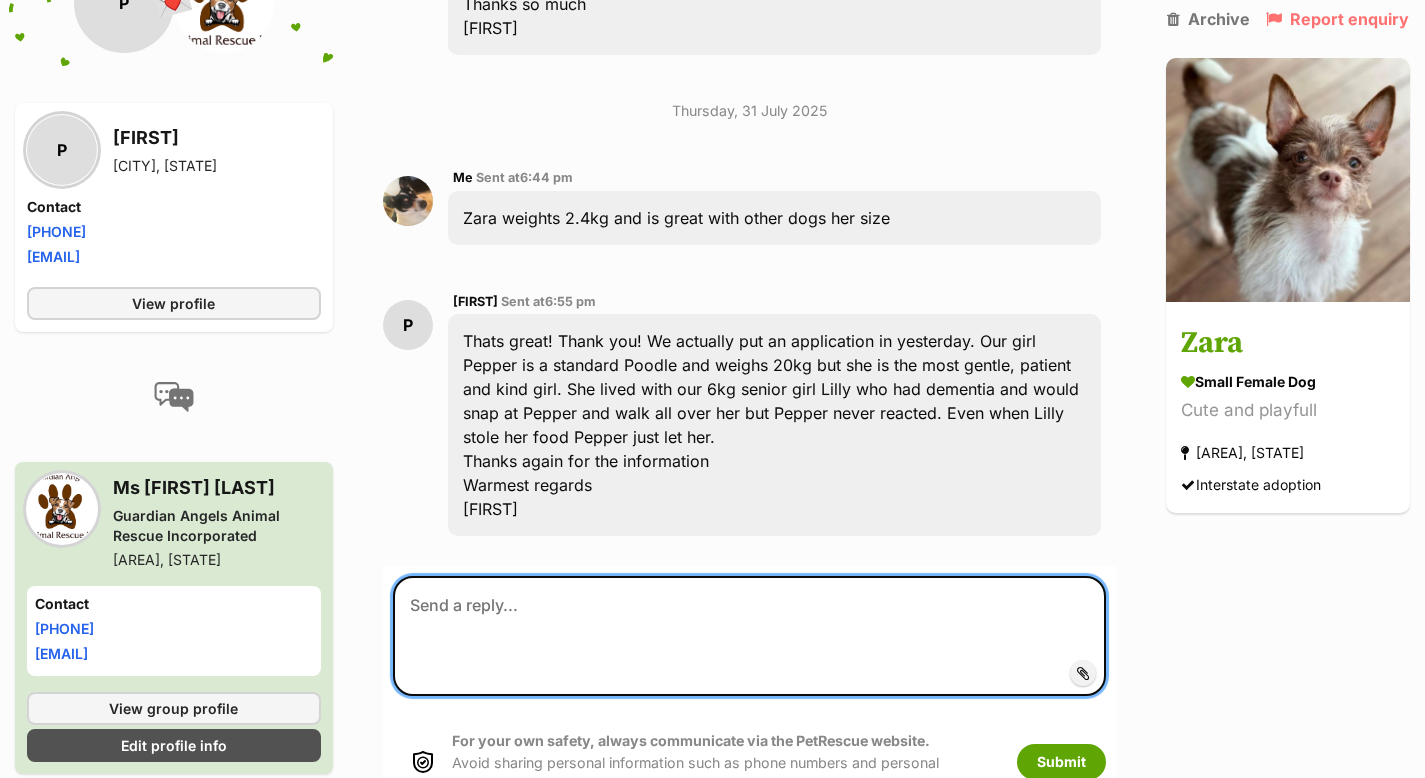 click at bounding box center [749, 636] 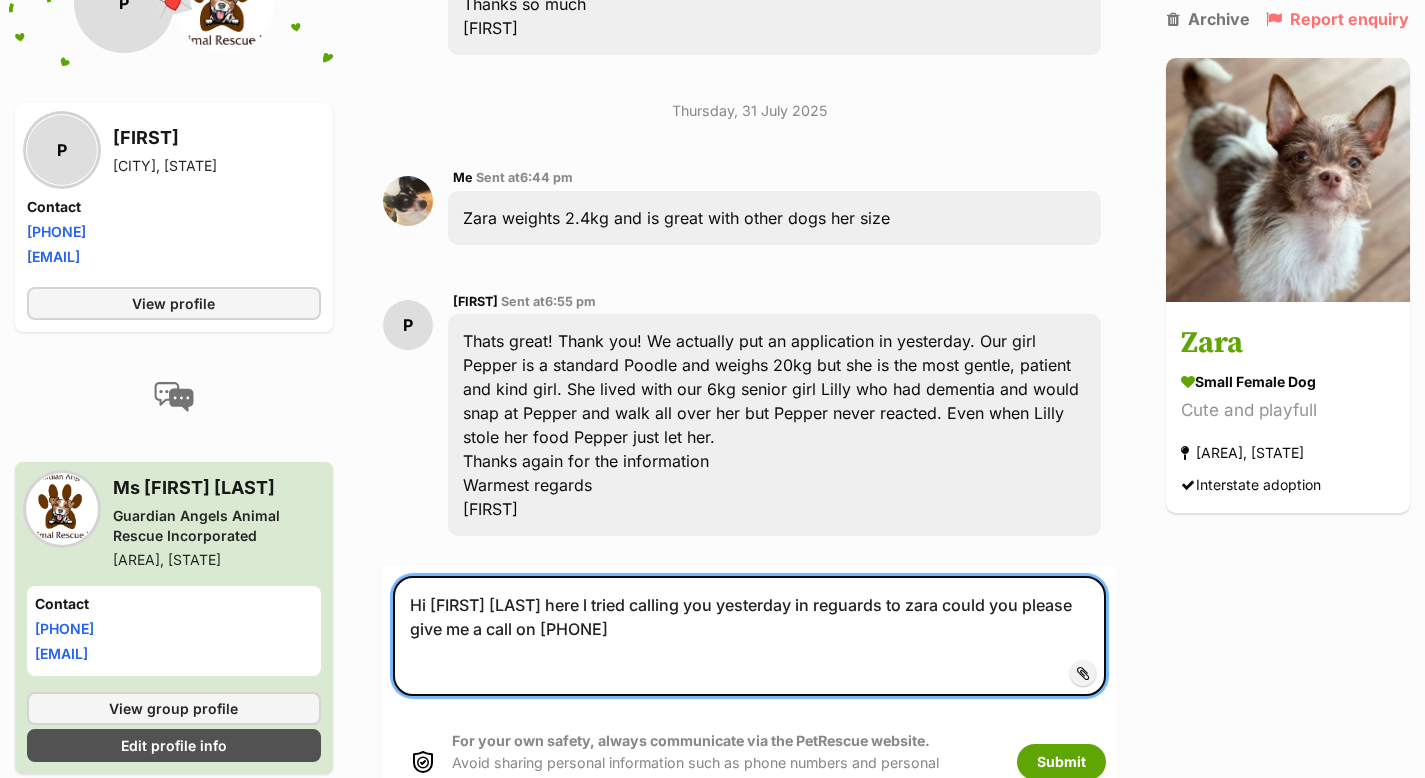 click on "Hi [FIRST] [LAST] here l tried calling you yesterday in reguards to zara could you please give me a call on [PHONE]" at bounding box center (749, 636) 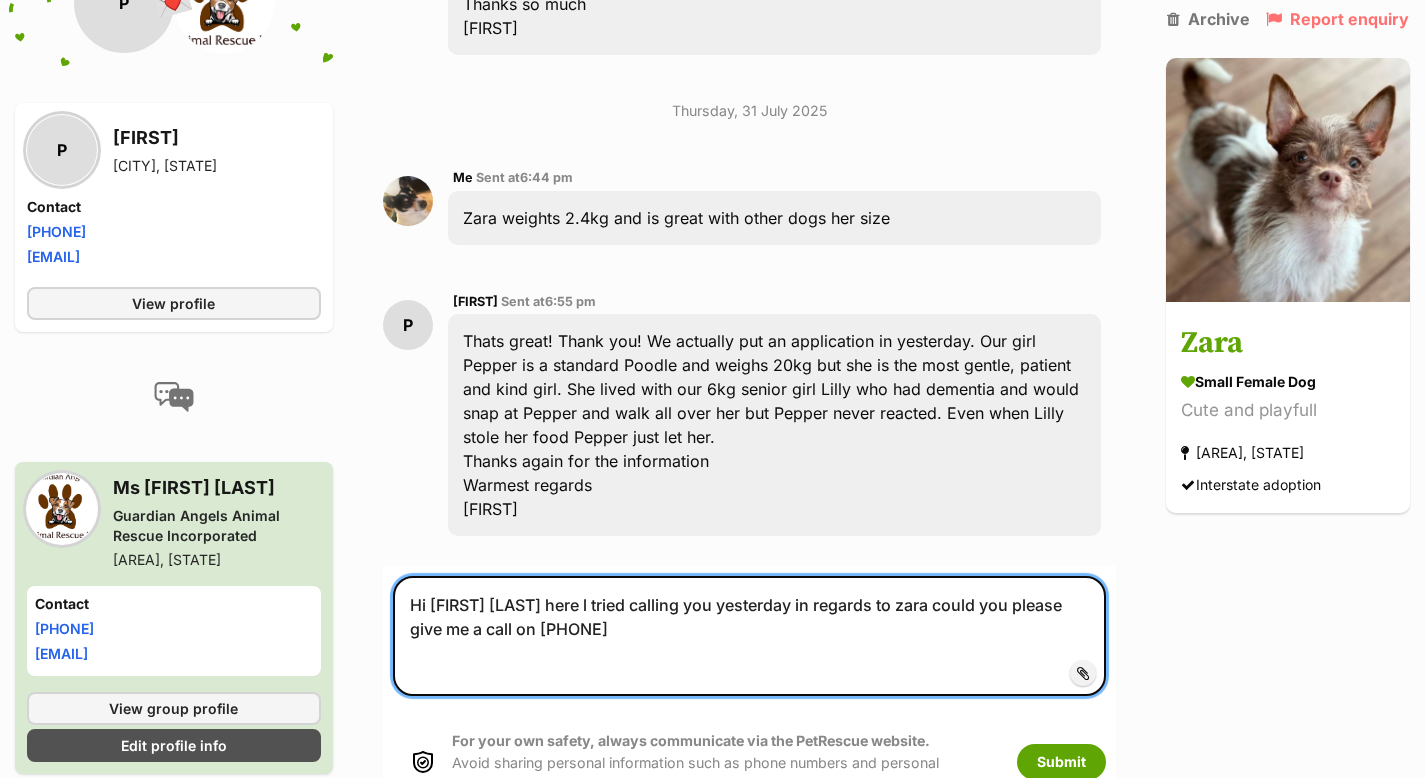 click on "Hi Priya Pat here l tried calling you yesterday in regards to zara could you please give me a call on 0429491995" at bounding box center [749, 636] 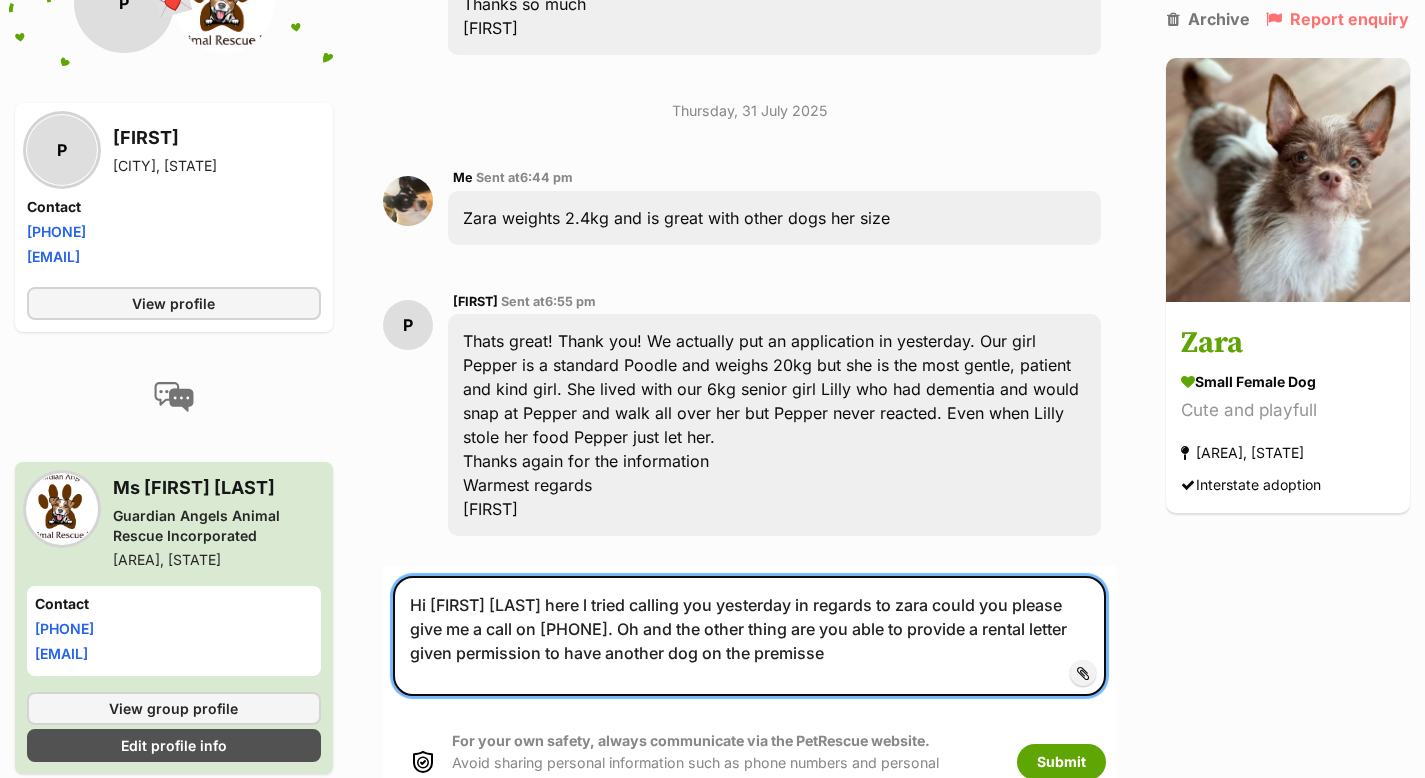 click on "Hi Priya Pat here l tried calling you yesterday in regards to zara could you please give me a call on 0429491995. Oh and the other thing are you able to provide a rental letter given permission to have another dog on the premisse" at bounding box center [749, 636] 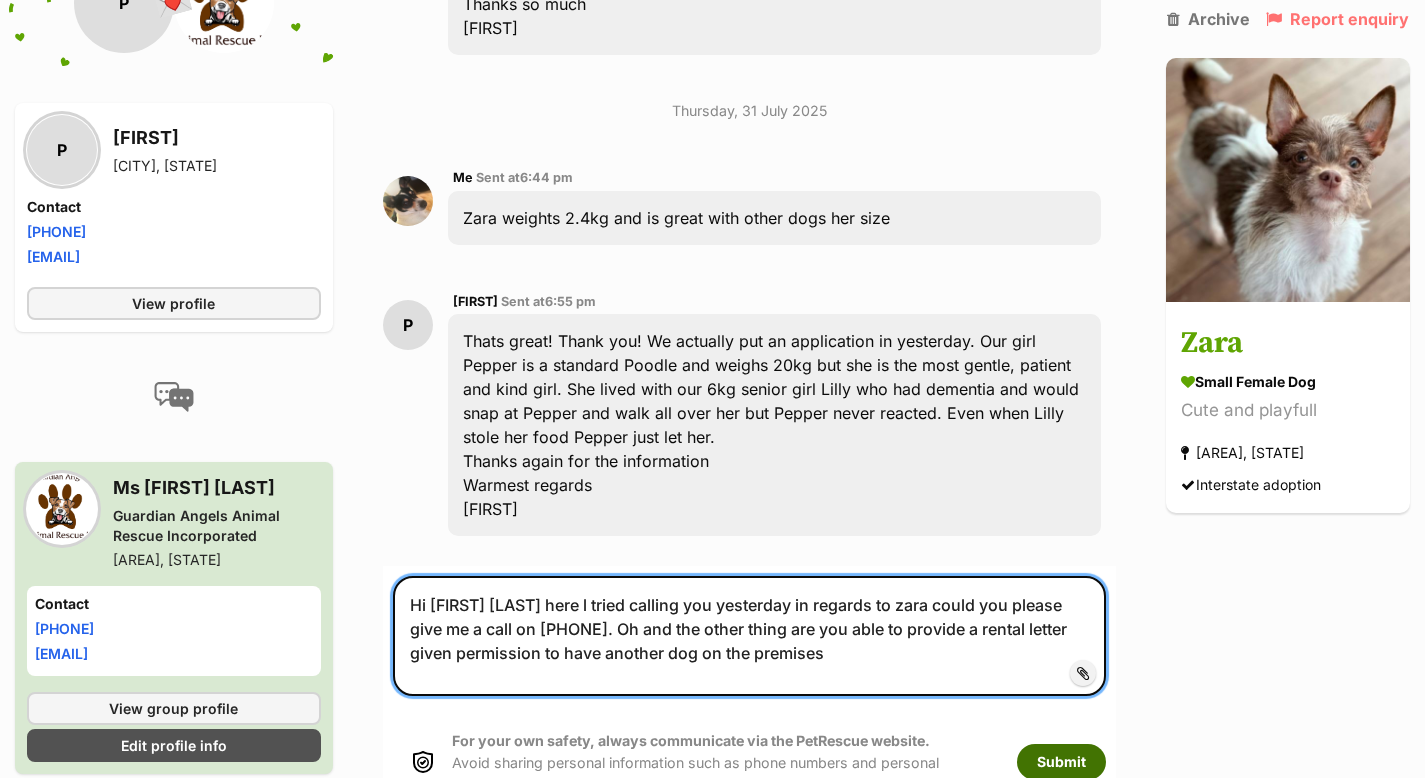 type on "Hi Priya Pat here l tried calling you yesterday in regards to zara could you please give me a call on 0429491995. Oh and the other thing are you able to provide a rental letter given permission to have another dog on the premises" 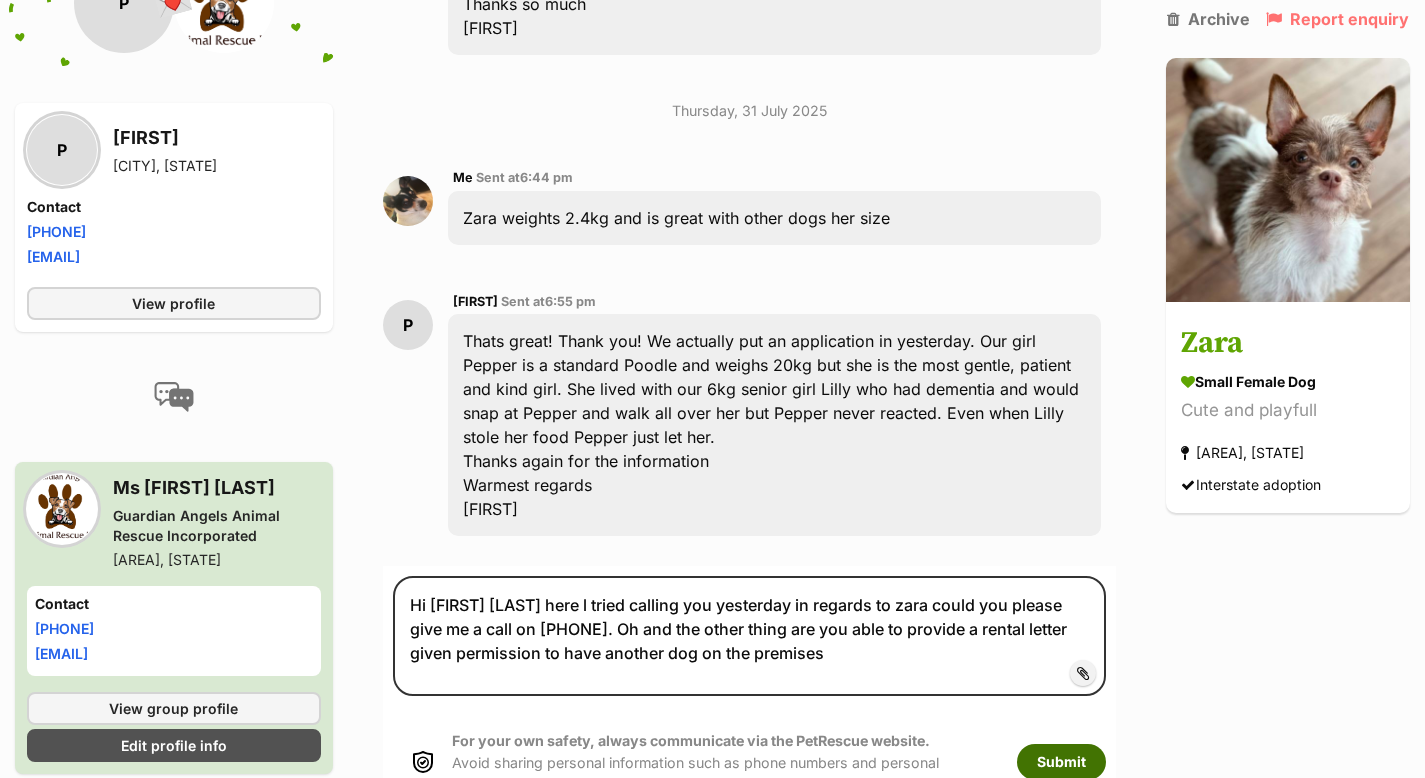 click on "Submit" at bounding box center (1061, 762) 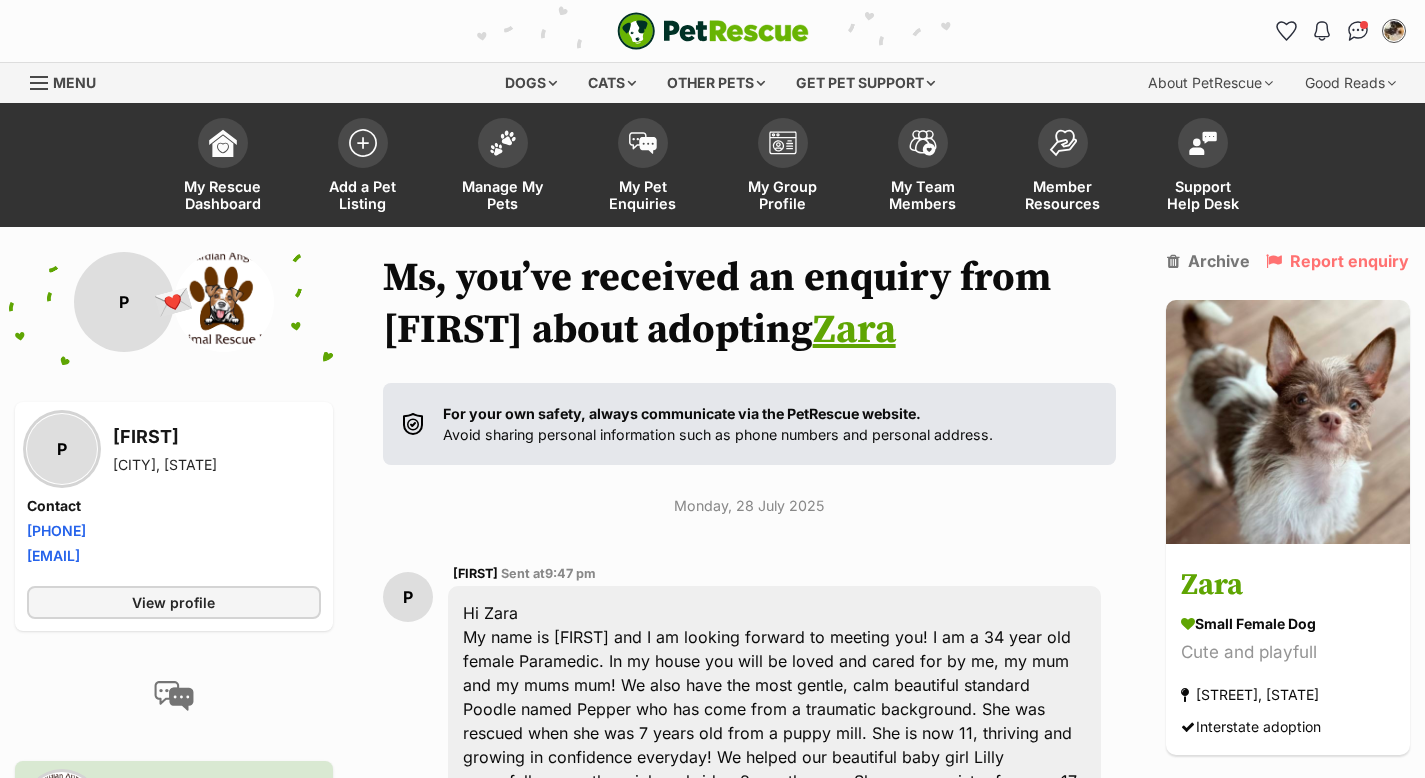 scroll, scrollTop: 0, scrollLeft: 0, axis: both 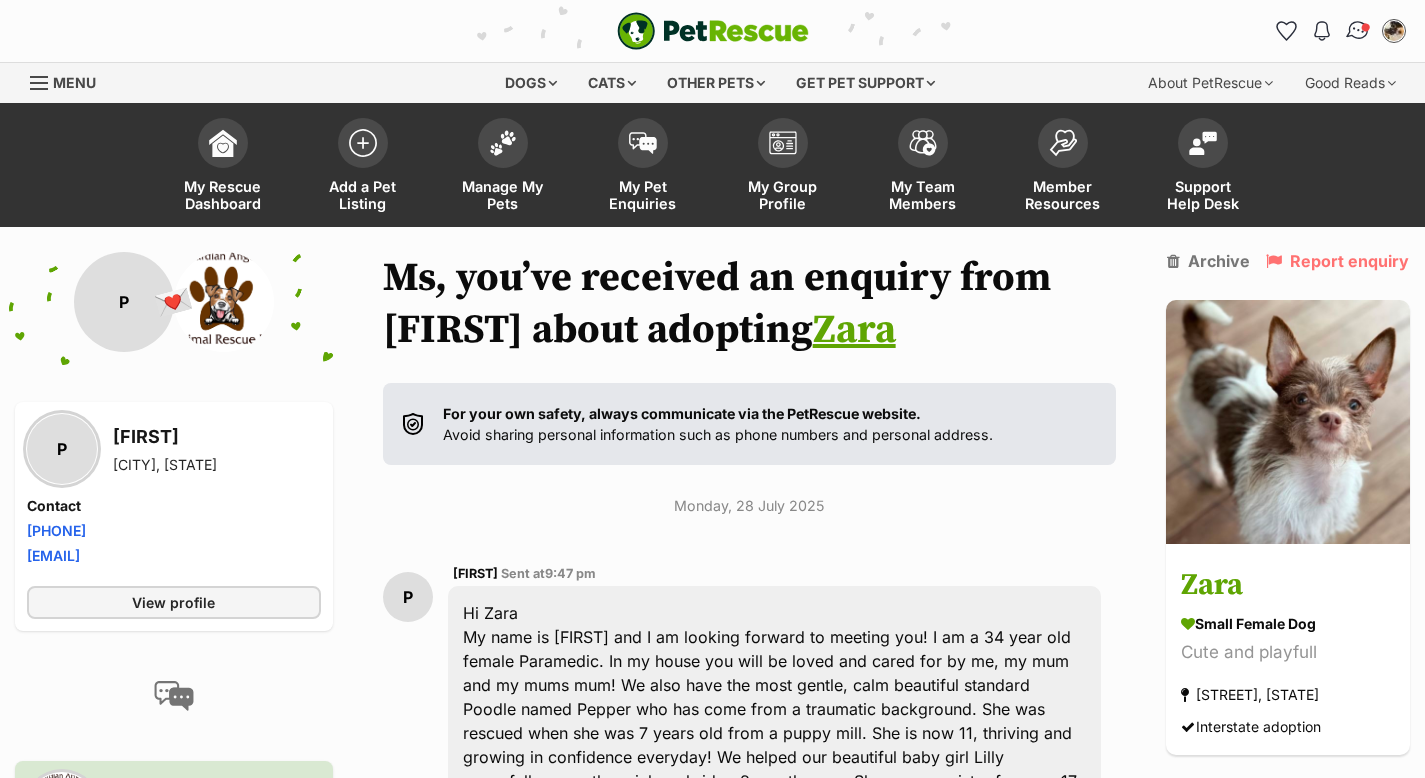 click at bounding box center [1357, 30] 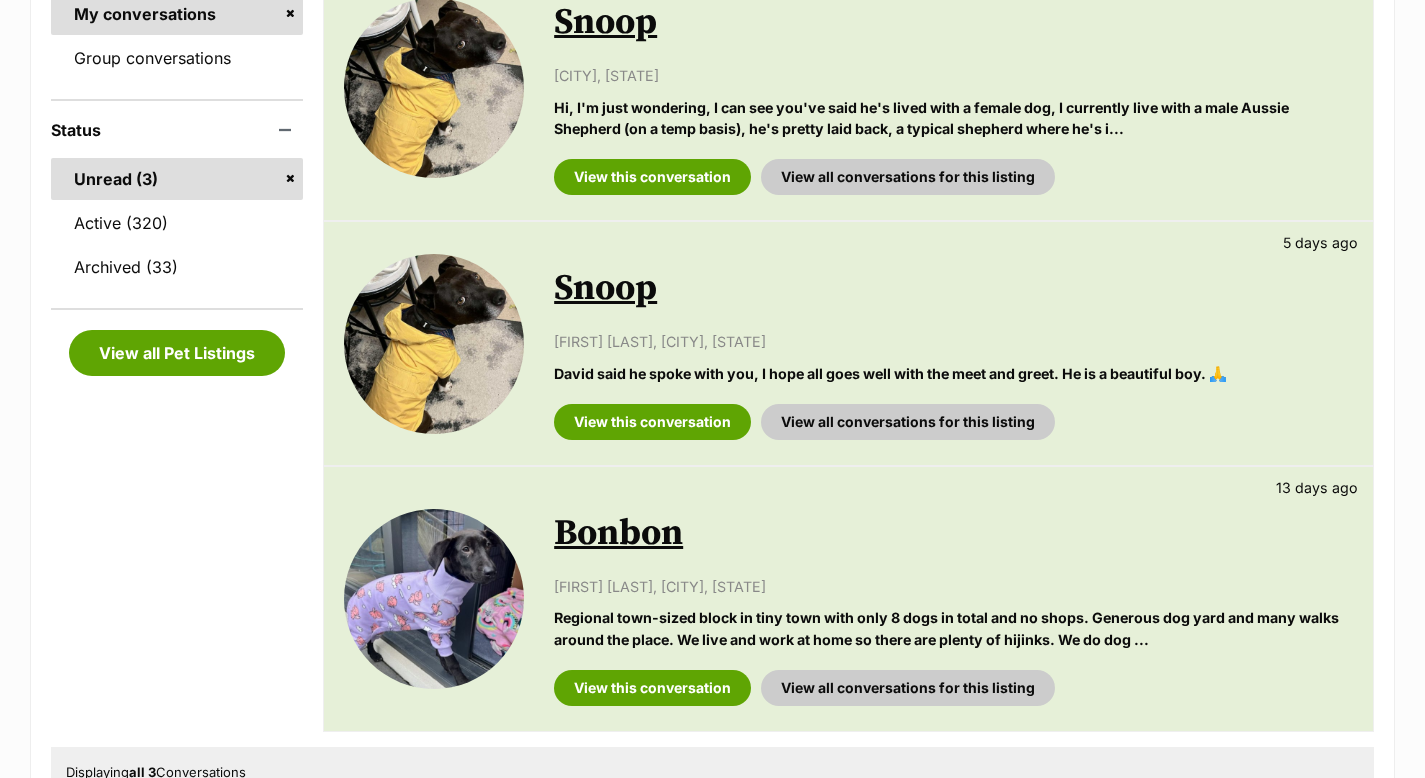 scroll, scrollTop: 940, scrollLeft: 0, axis: vertical 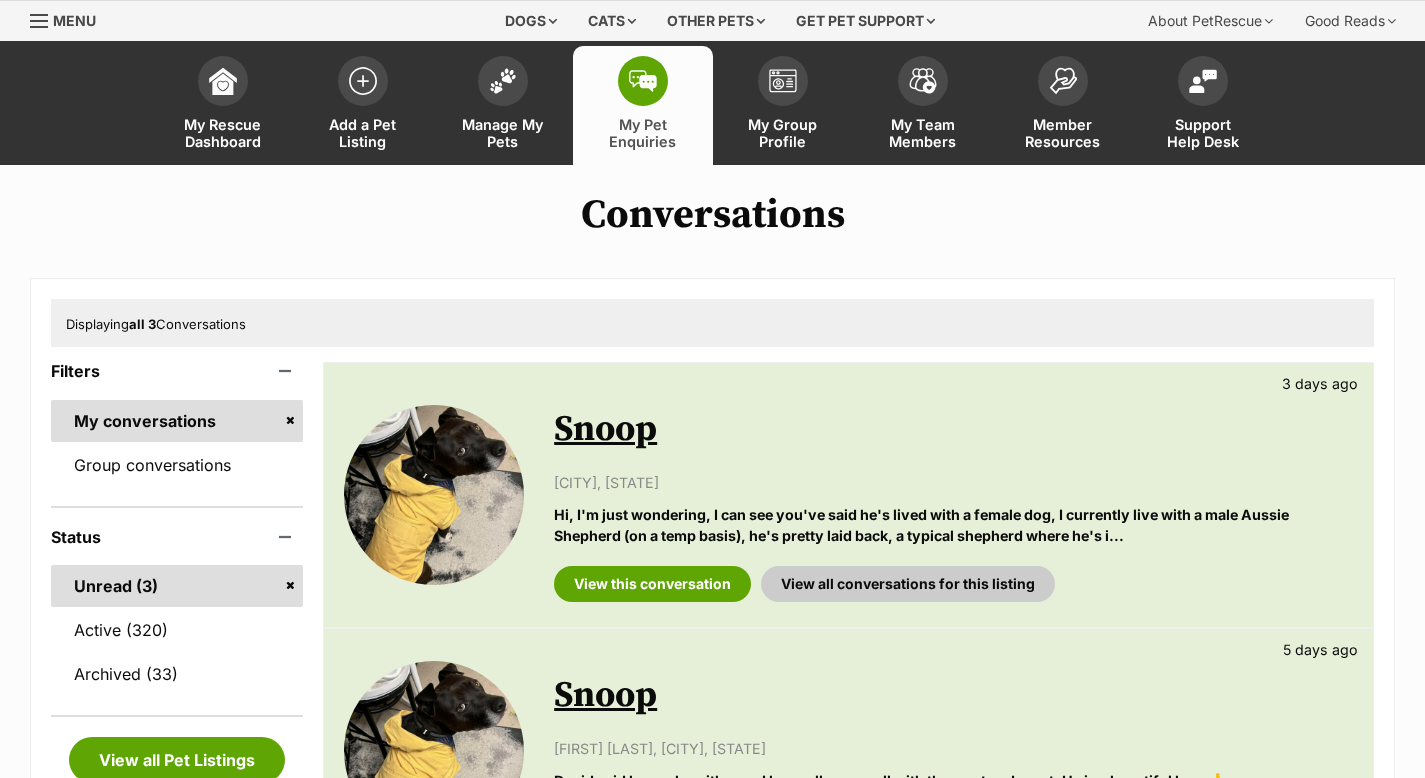click on "Skip to main content
Log in to favourite this pet
Log in
Or sign up
Search PetRescue
Search for a pet, rescue group or article
Please select PetRescue ID
Pet name
Group
Article
Go
E.g. enter a pet's id into the search.
E.g. enter a pet's name into the search.
E.g. enter a rescue groups's name.
E.g. enter in a keyword to find an article.
Log in to set up alerts
Log in
Or sign up
Close Sidebar
Welcome, Ms Patricia Osborn!
Log out
Find pets to foster or adopt
Browse for dogs and puppies
Browse for cats and kittens
Browse for other pets
Search the website
Pets needing foster care
All pets
Keyword search
Rescue directory
My account
Favourites
Alerts
Pet alert matches
Account settings
Account details
Change password" at bounding box center [712, 1147] 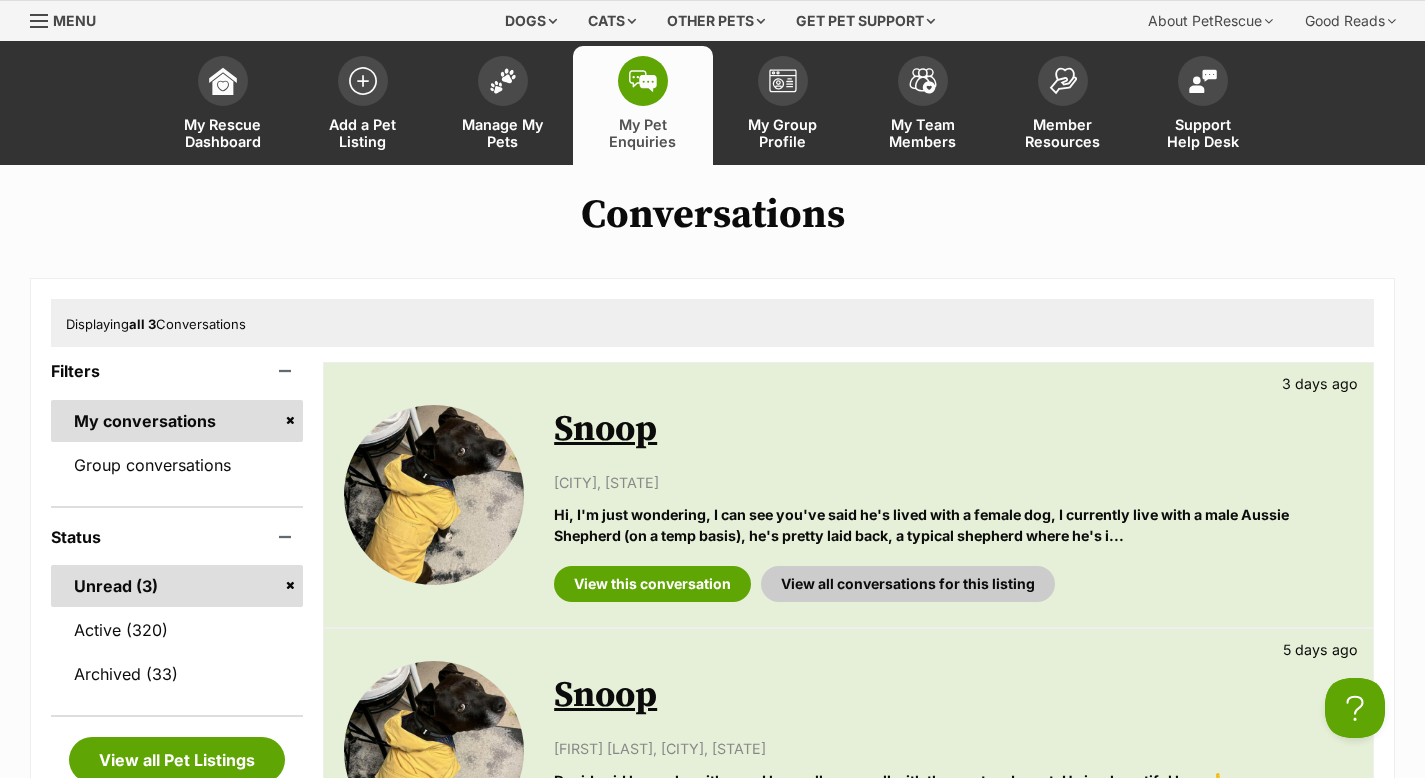 scroll, scrollTop: 0, scrollLeft: 0, axis: both 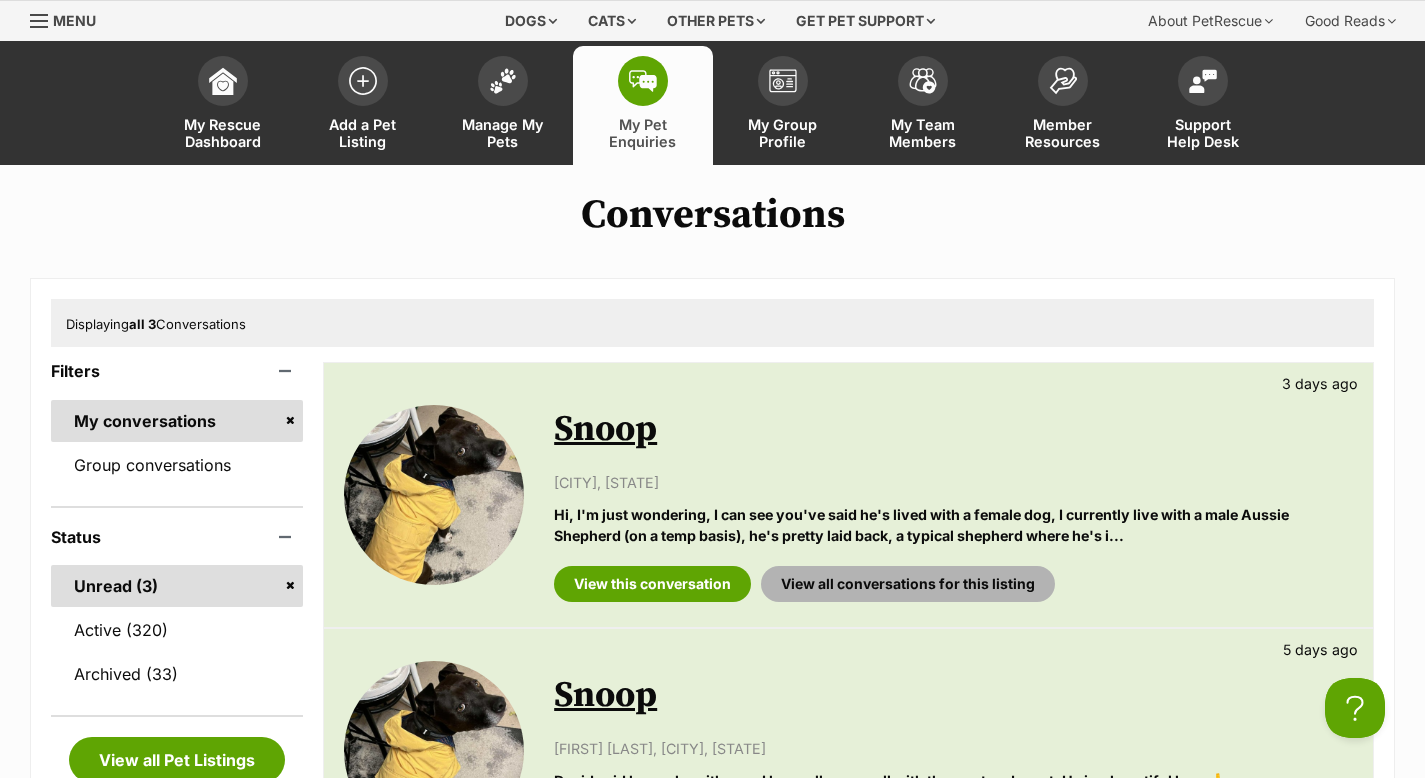 click on "View all conversations for this listing" at bounding box center (908, 584) 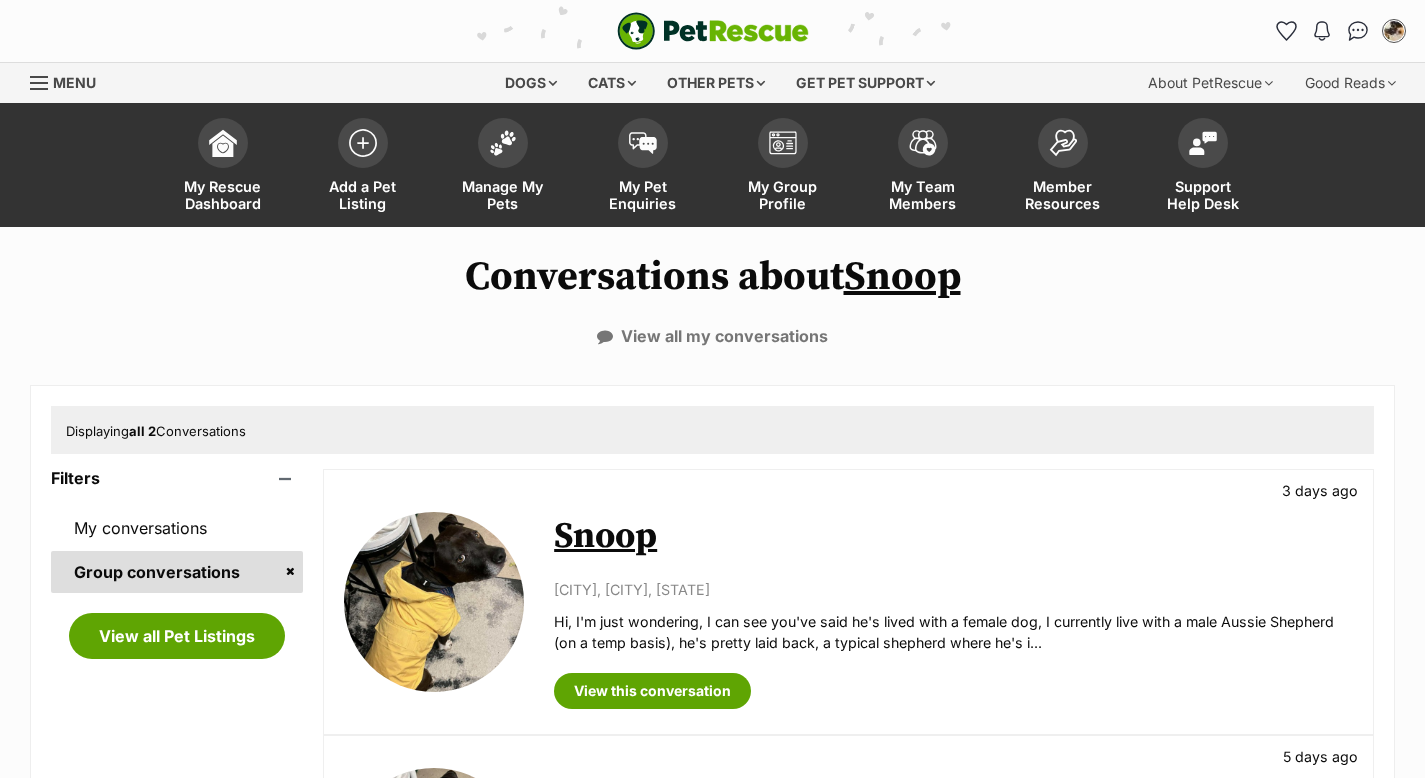 scroll, scrollTop: 0, scrollLeft: 0, axis: both 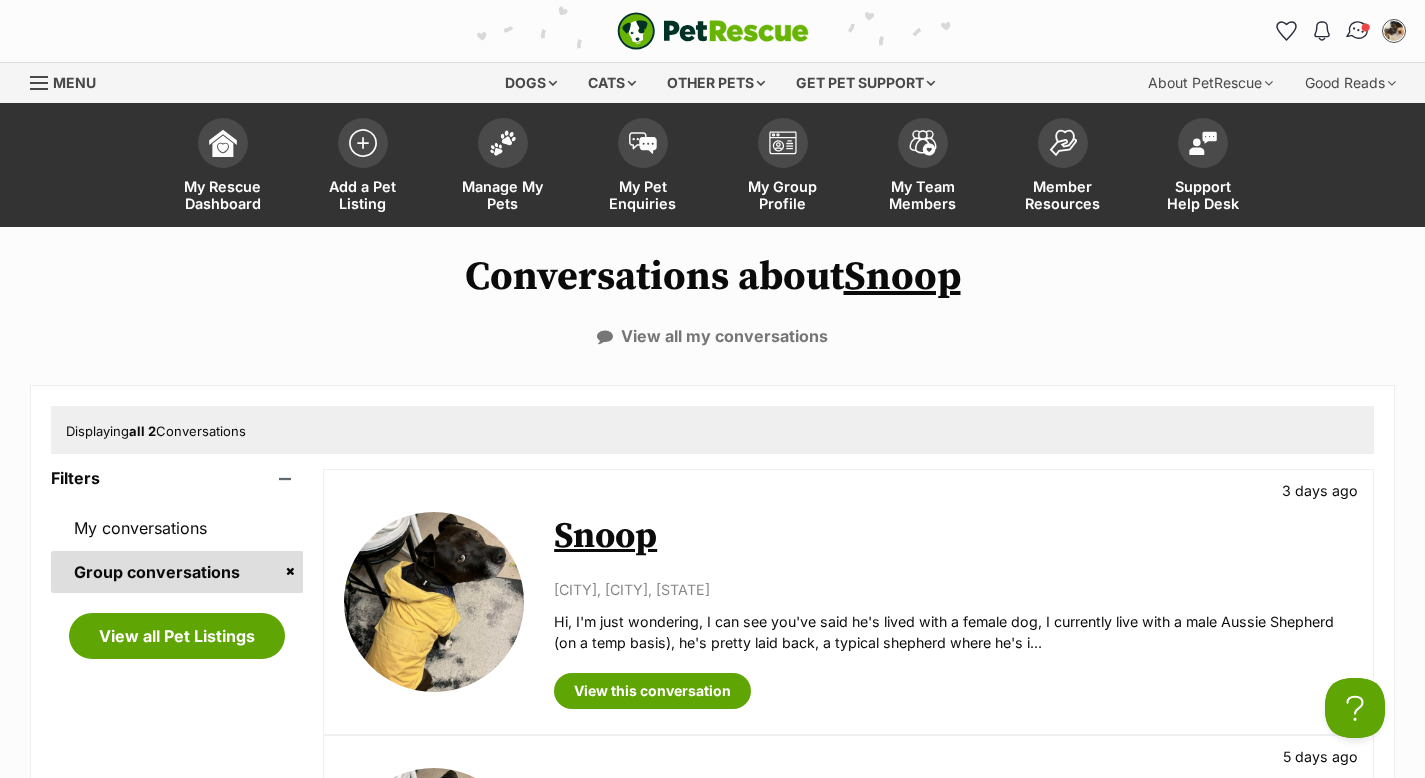 click at bounding box center (1366, 27) 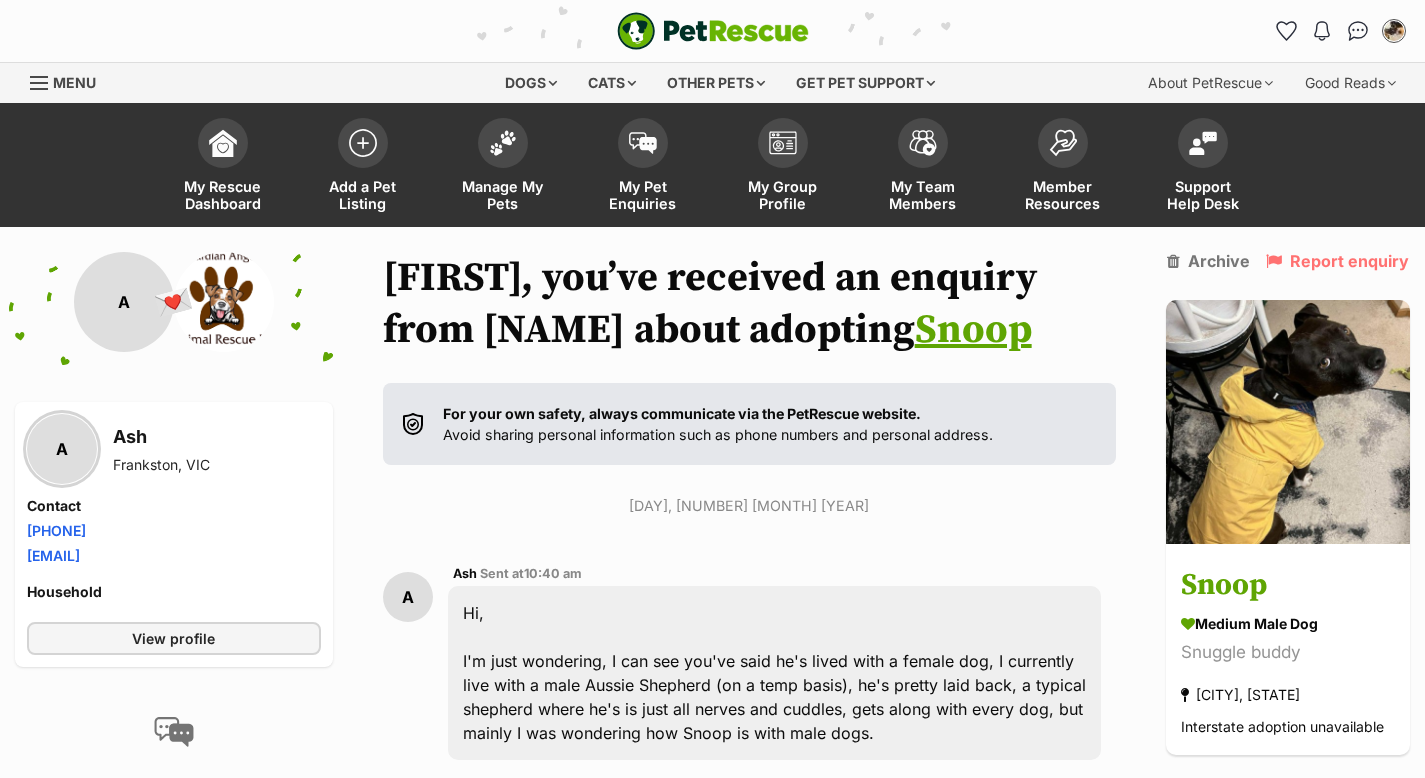 click at bounding box center [1358, 31] 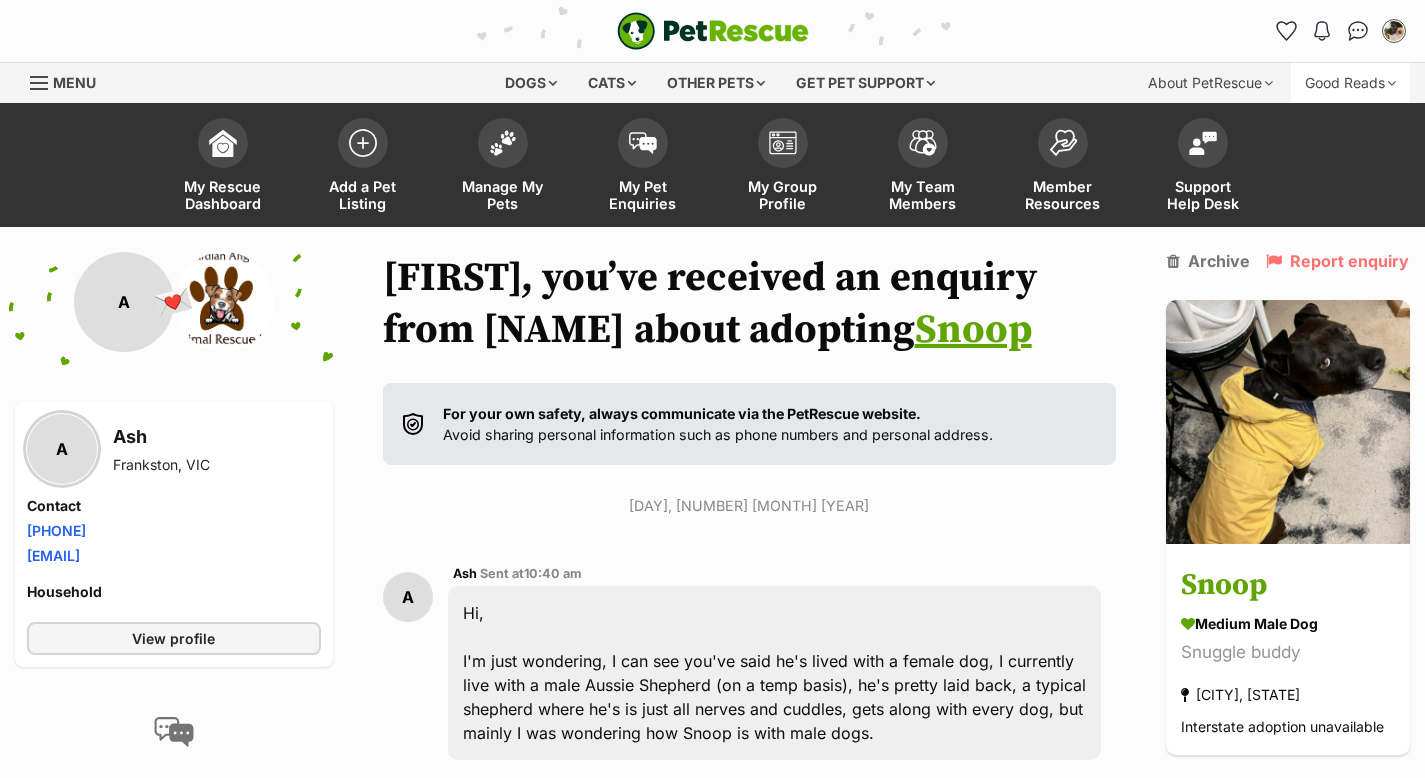 drag, startPoint x: 1439, startPoint y: 37, endPoint x: 1370, endPoint y: 69, distance: 76.05919 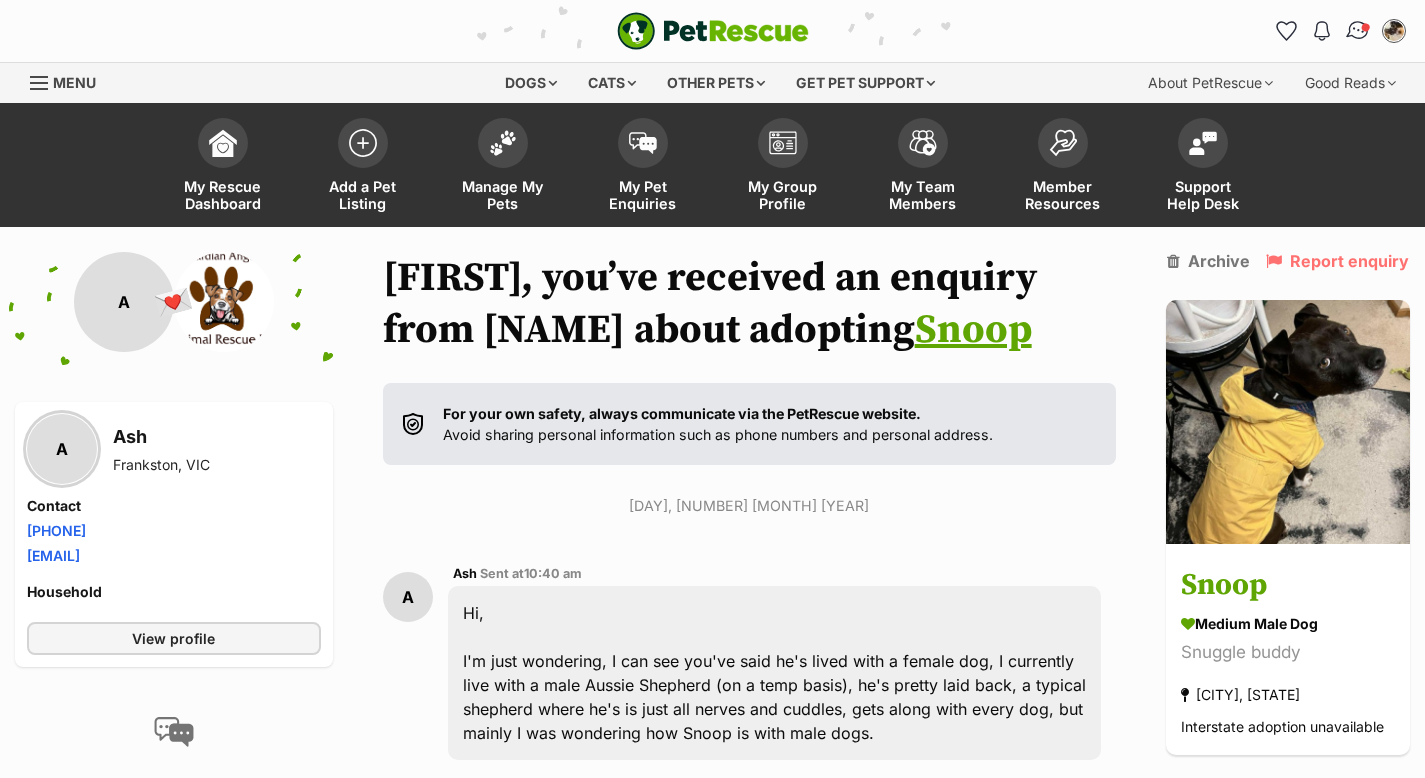 scroll, scrollTop: 0, scrollLeft: 0, axis: both 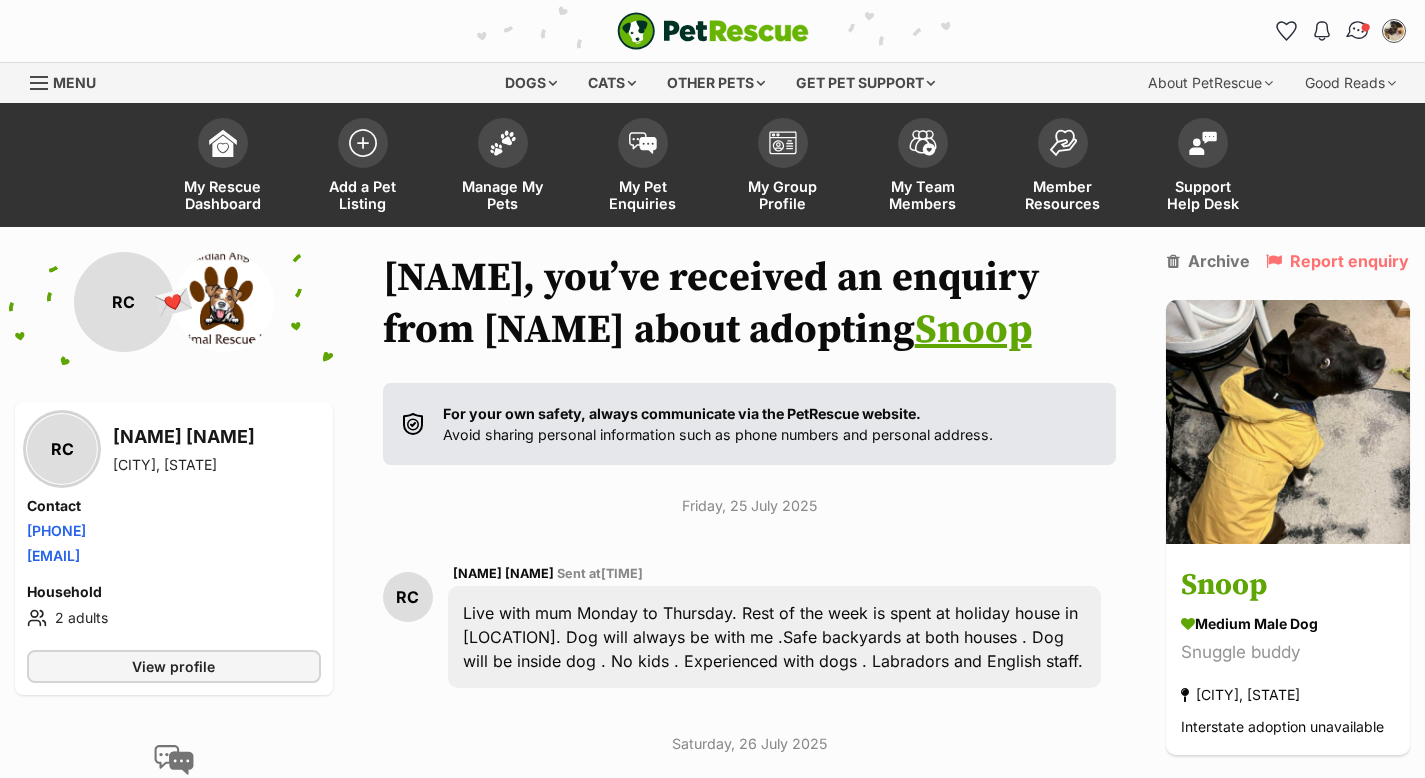 click at bounding box center (1358, 31) 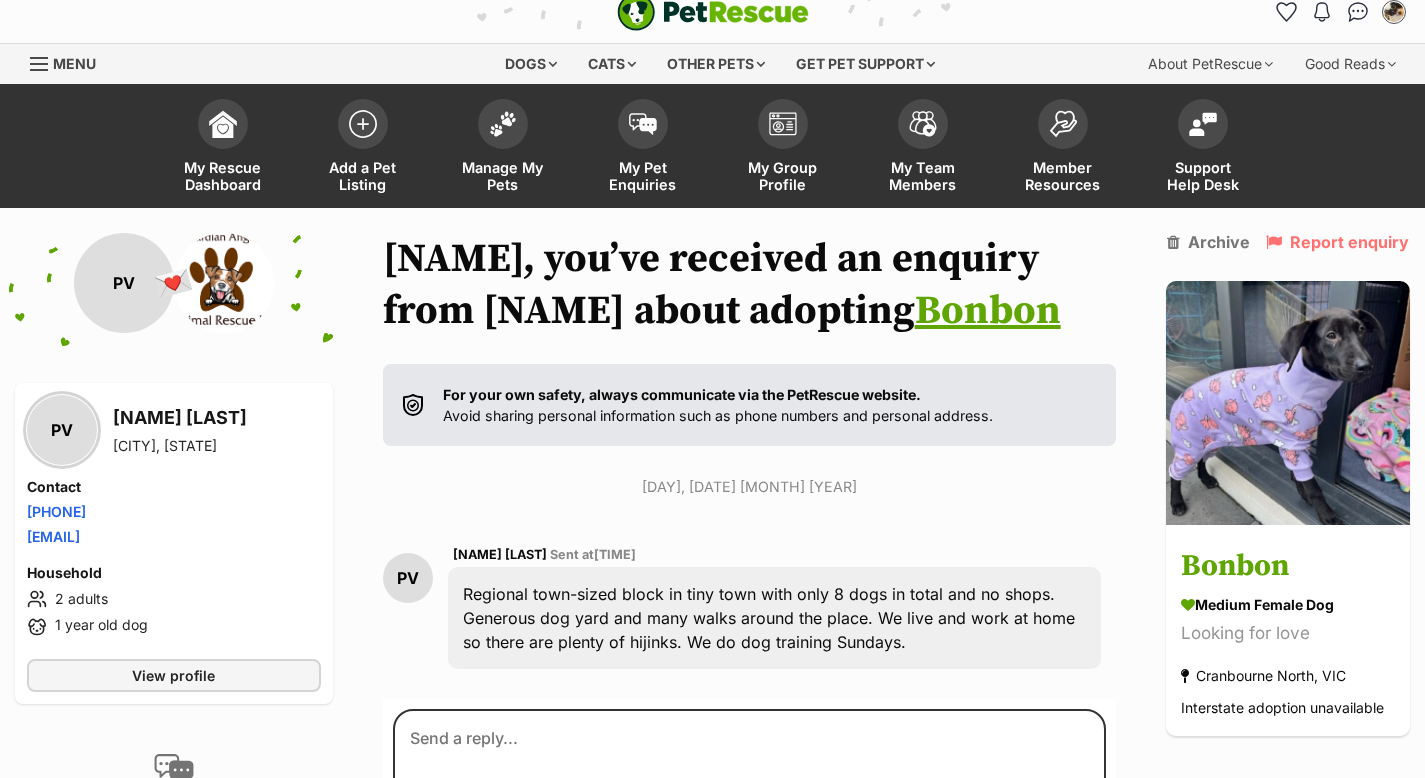 scroll, scrollTop: 232, scrollLeft: 0, axis: vertical 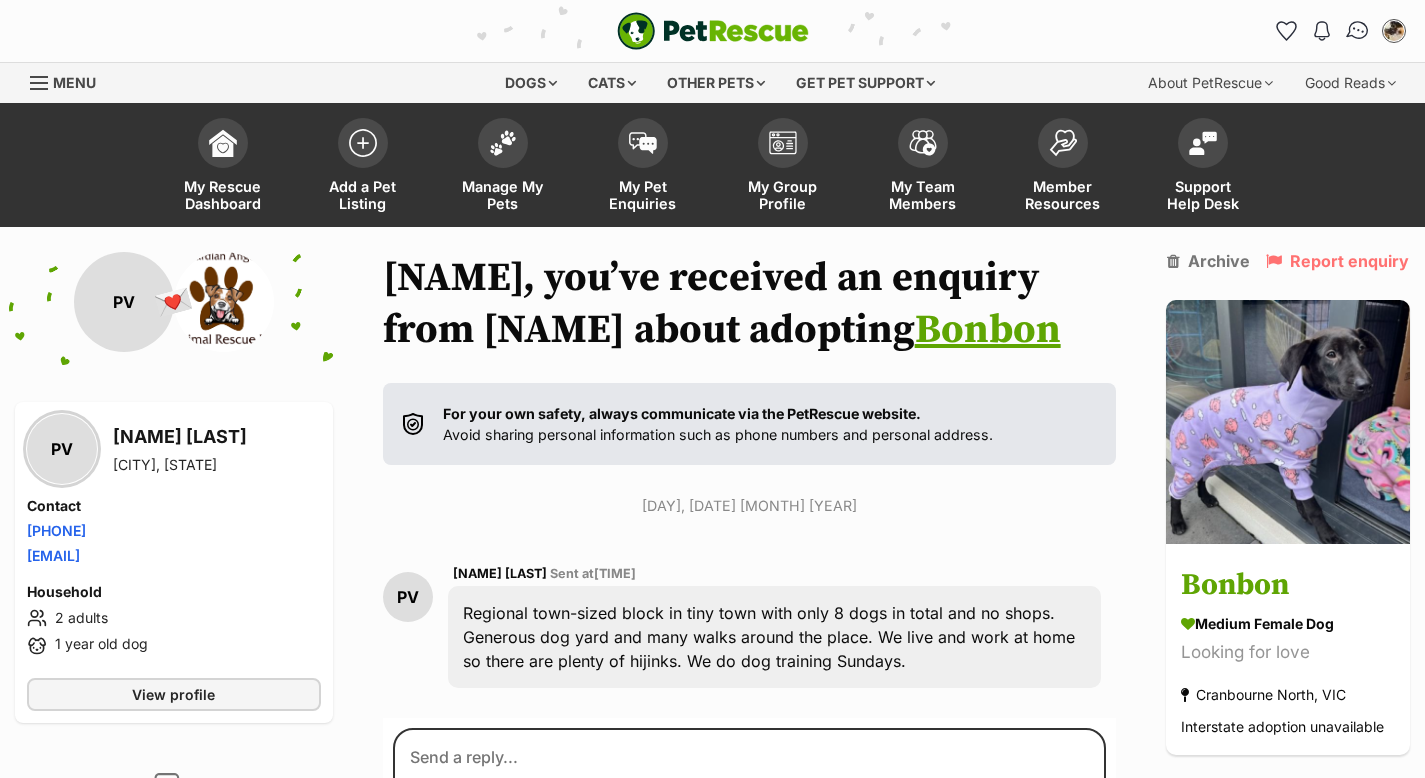 click at bounding box center [1357, 30] 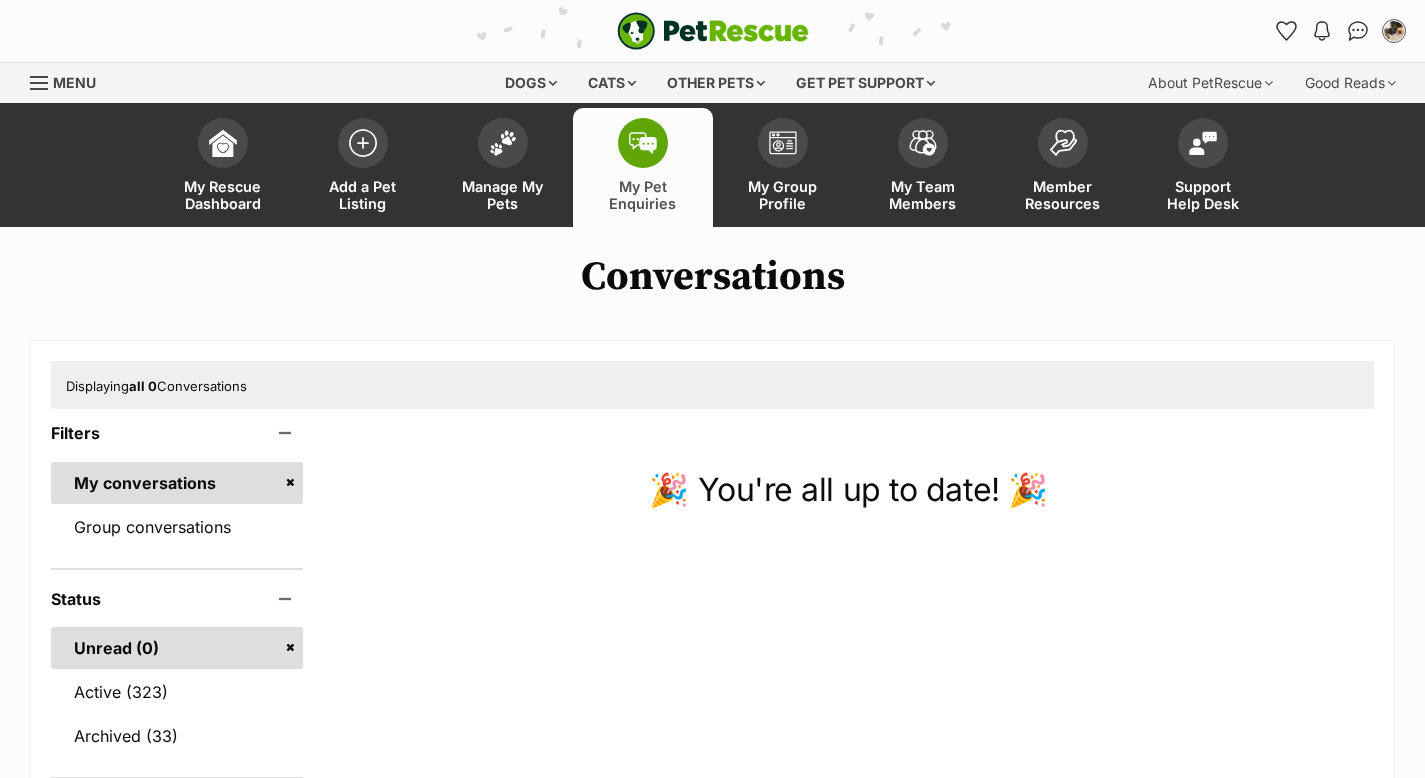 scroll, scrollTop: 0, scrollLeft: 0, axis: both 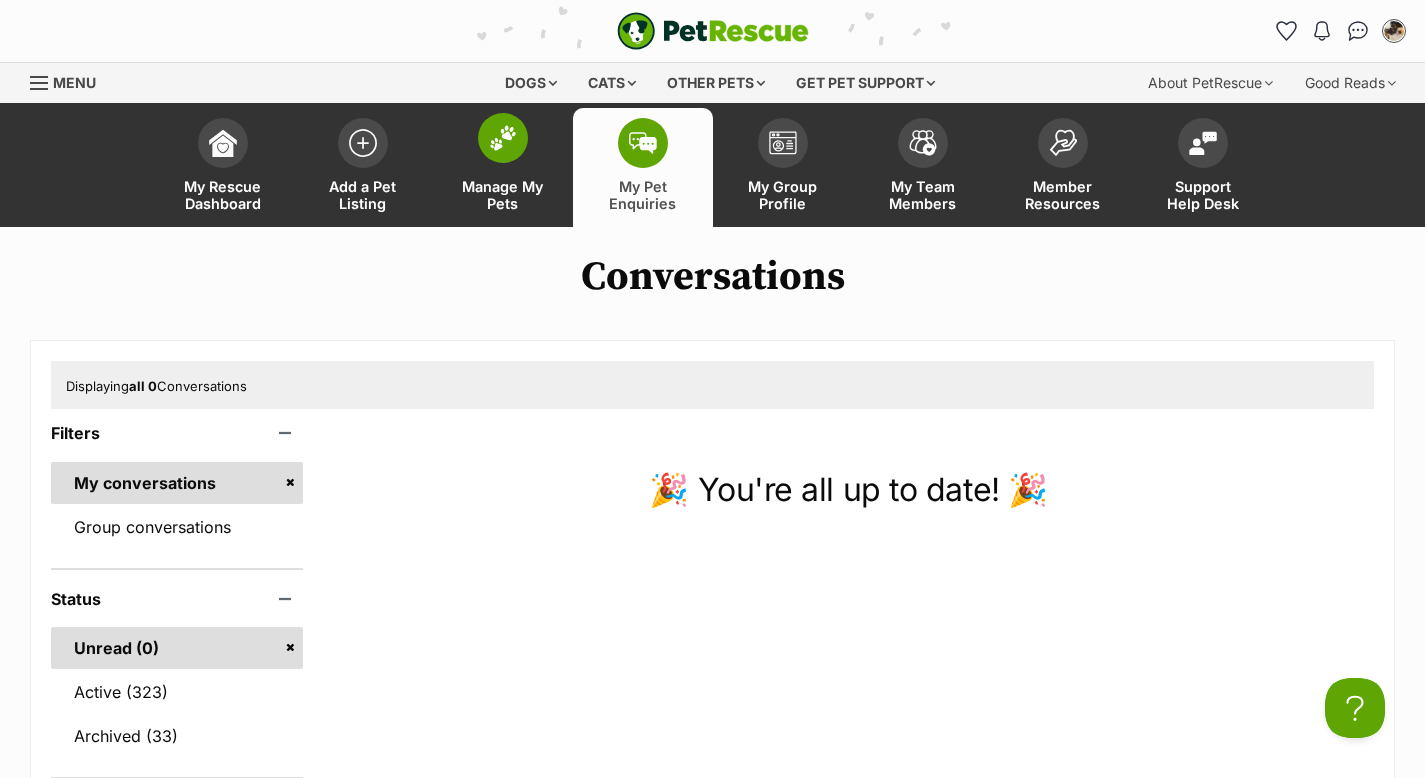 click at bounding box center (503, 138) 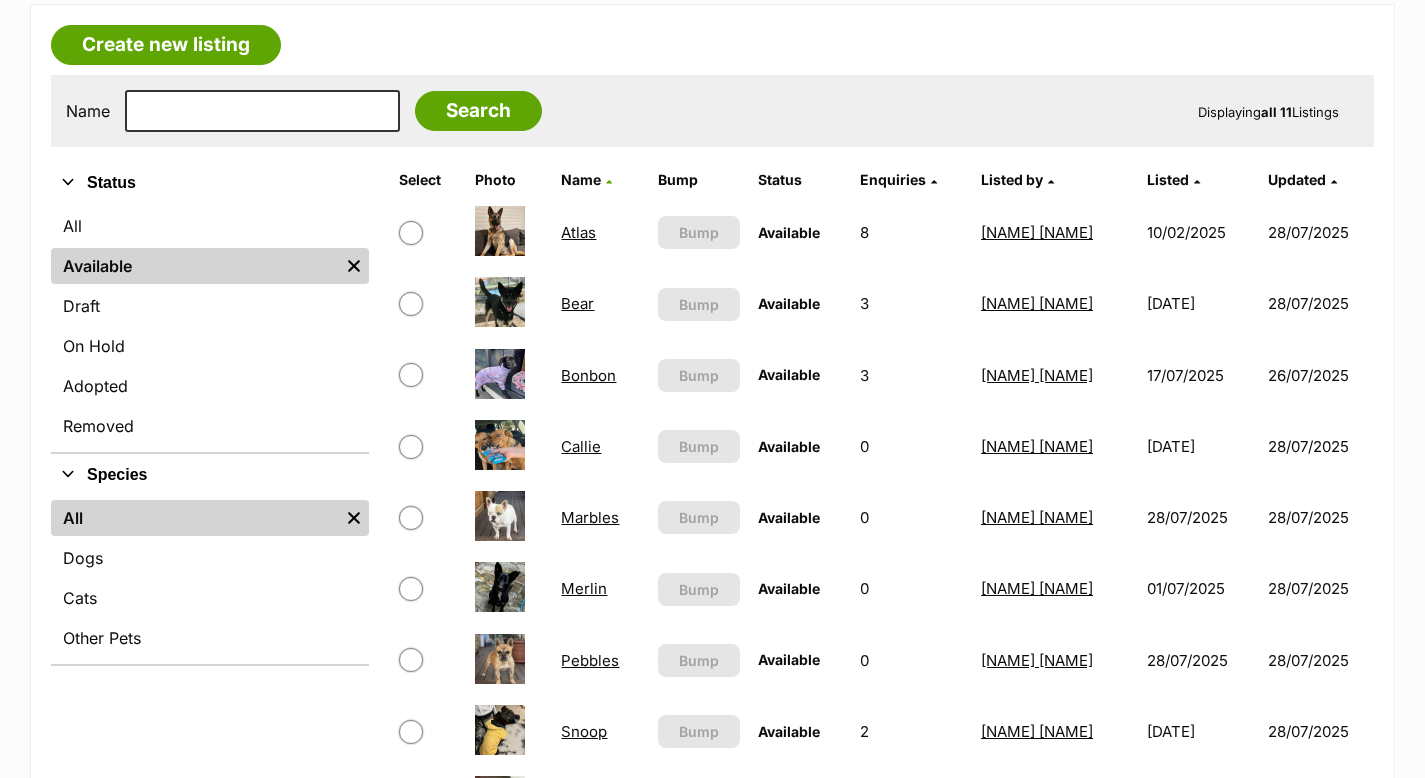 scroll, scrollTop: 360, scrollLeft: 0, axis: vertical 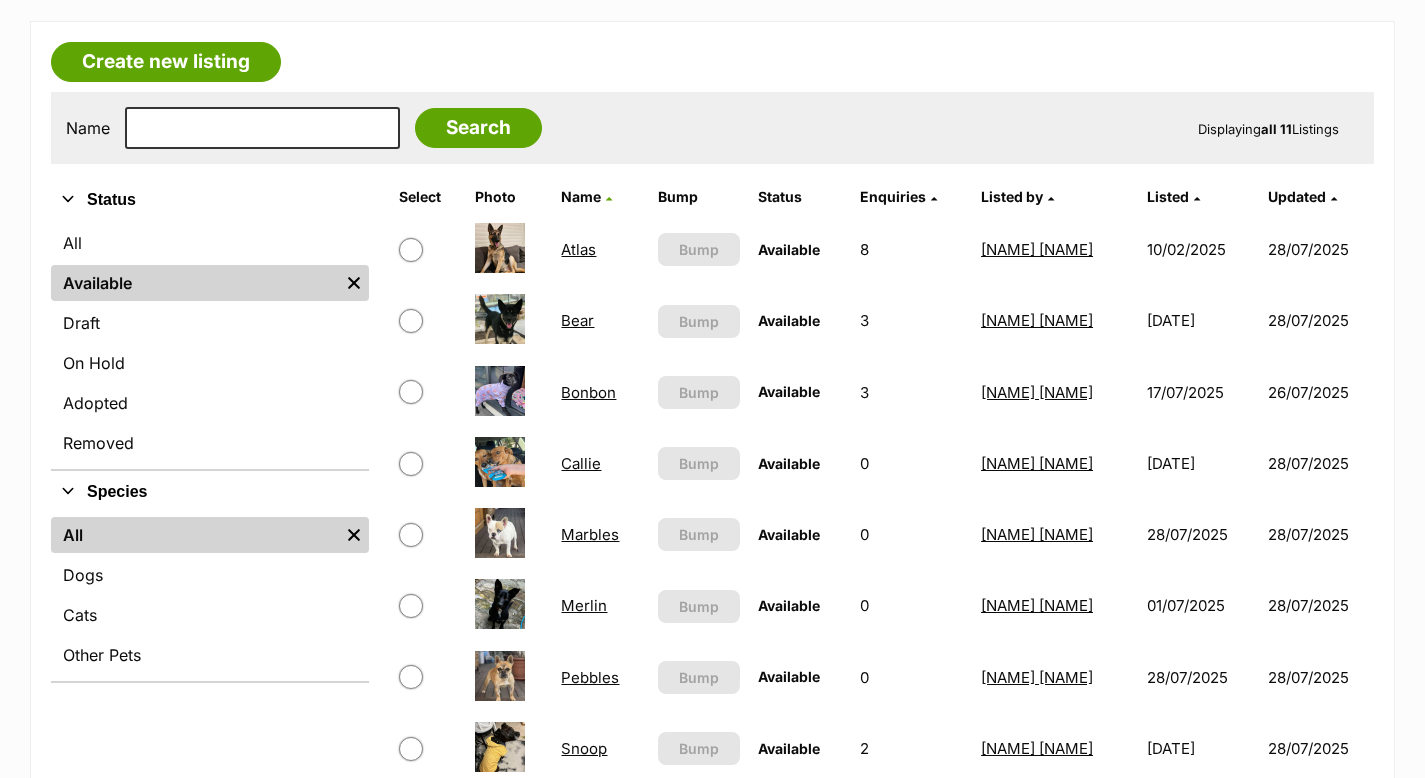 drag, startPoint x: 1432, startPoint y: 204, endPoint x: 1439, endPoint y: 297, distance: 93.26307 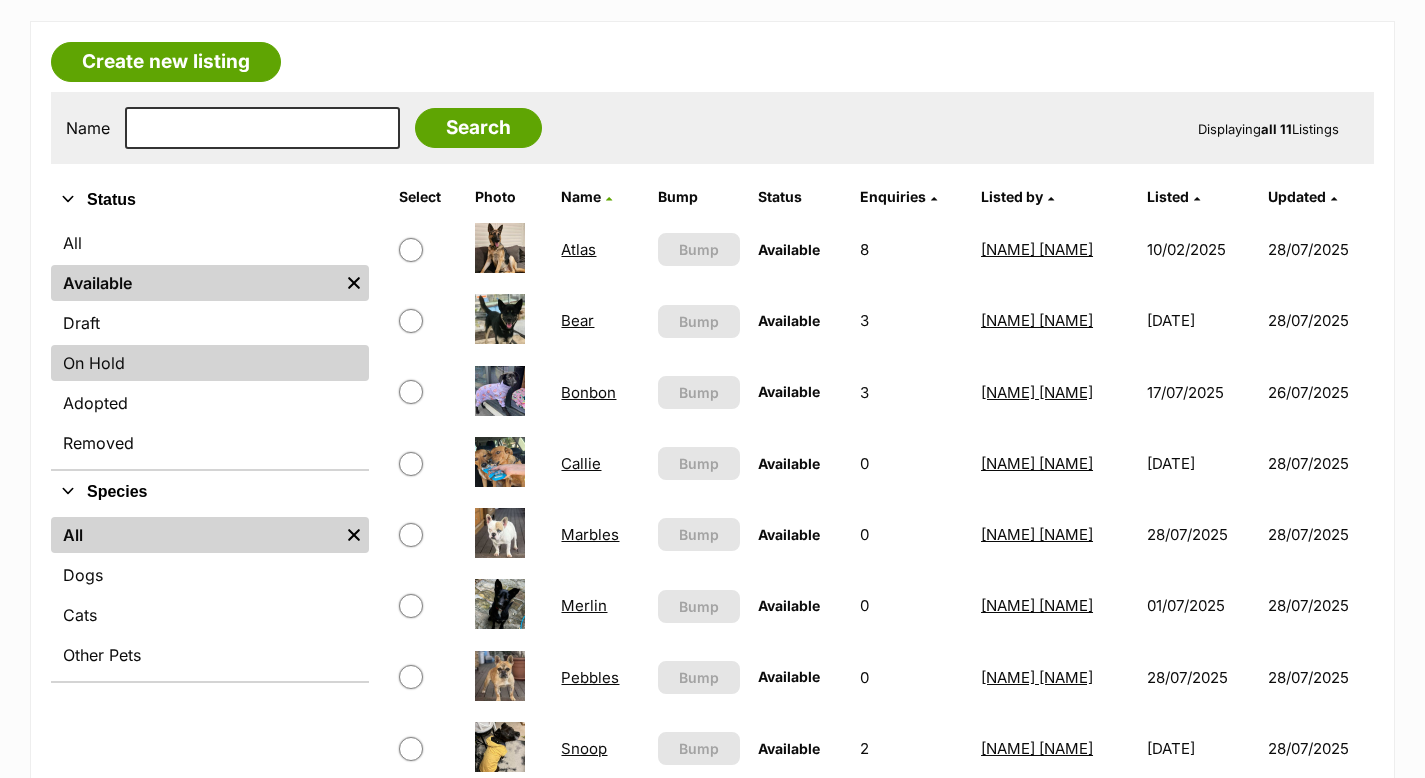 click on "On Hold" at bounding box center (210, 363) 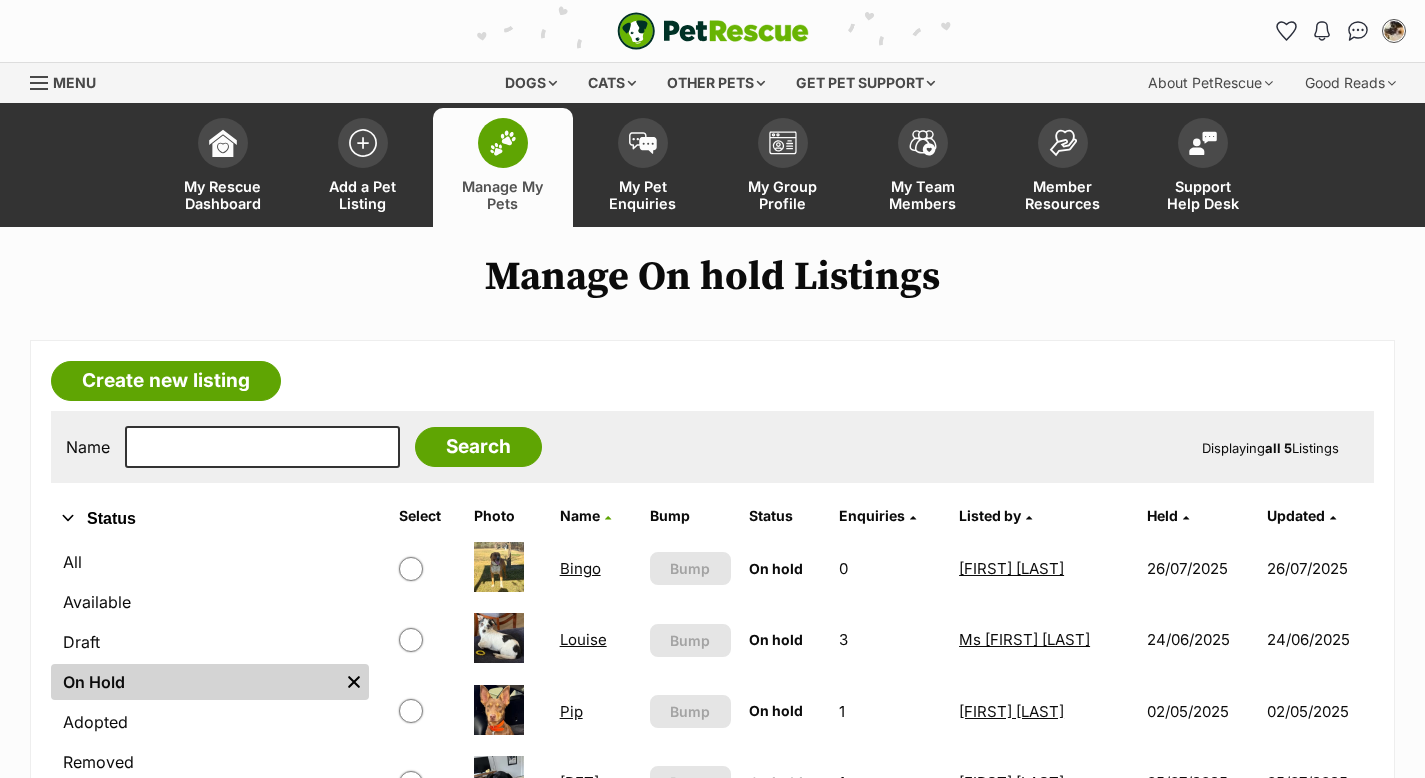 scroll, scrollTop: 0, scrollLeft: 0, axis: both 